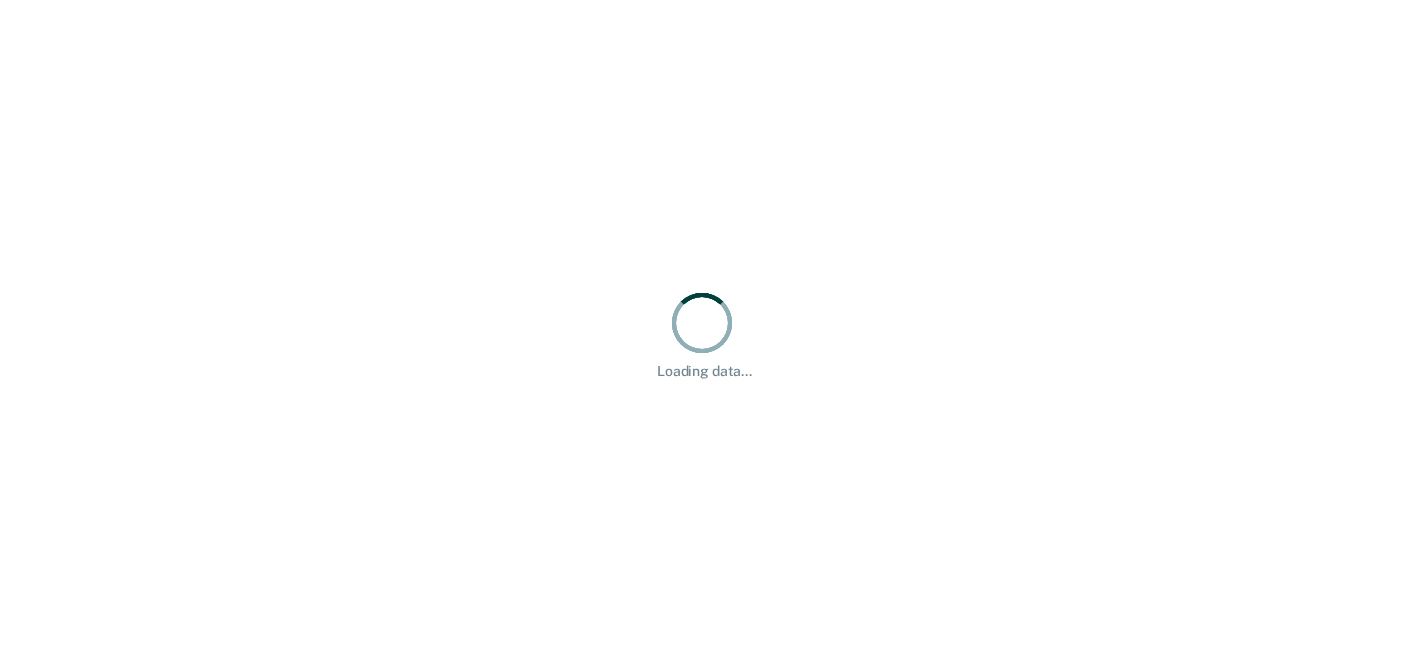 scroll, scrollTop: 0, scrollLeft: 0, axis: both 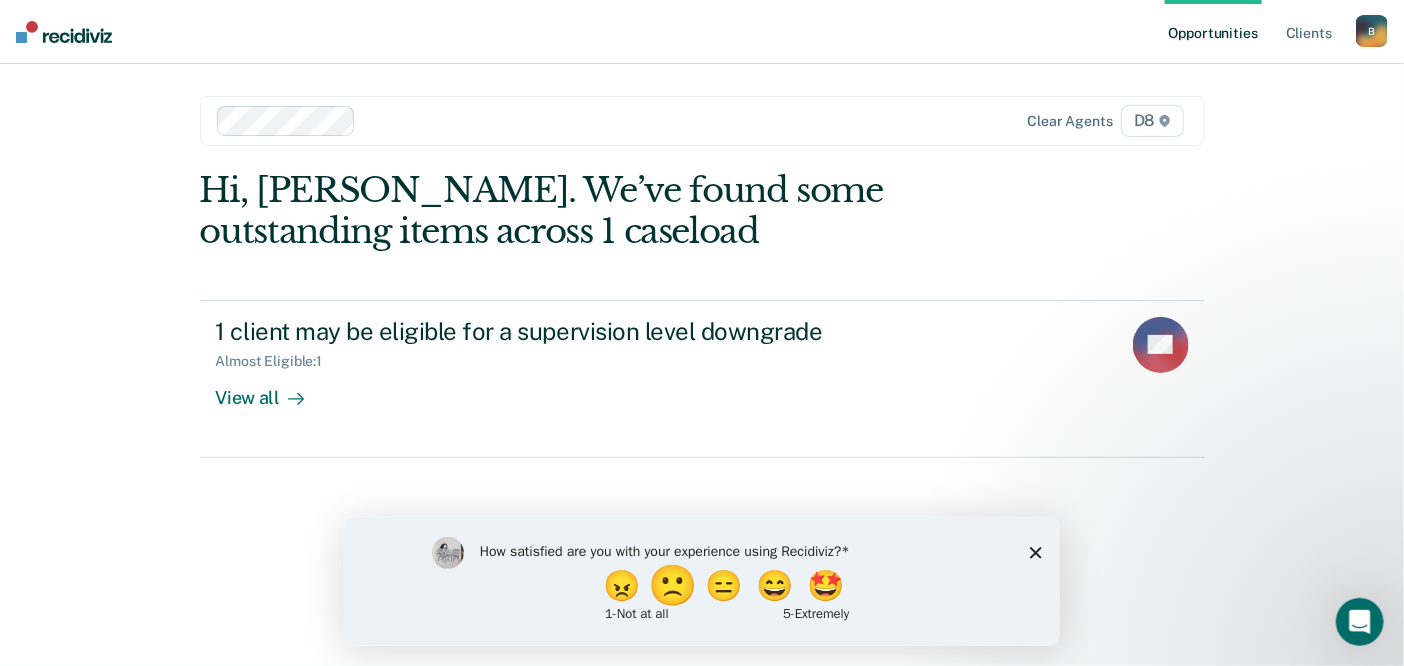 click on "🙁" at bounding box center [674, 585] 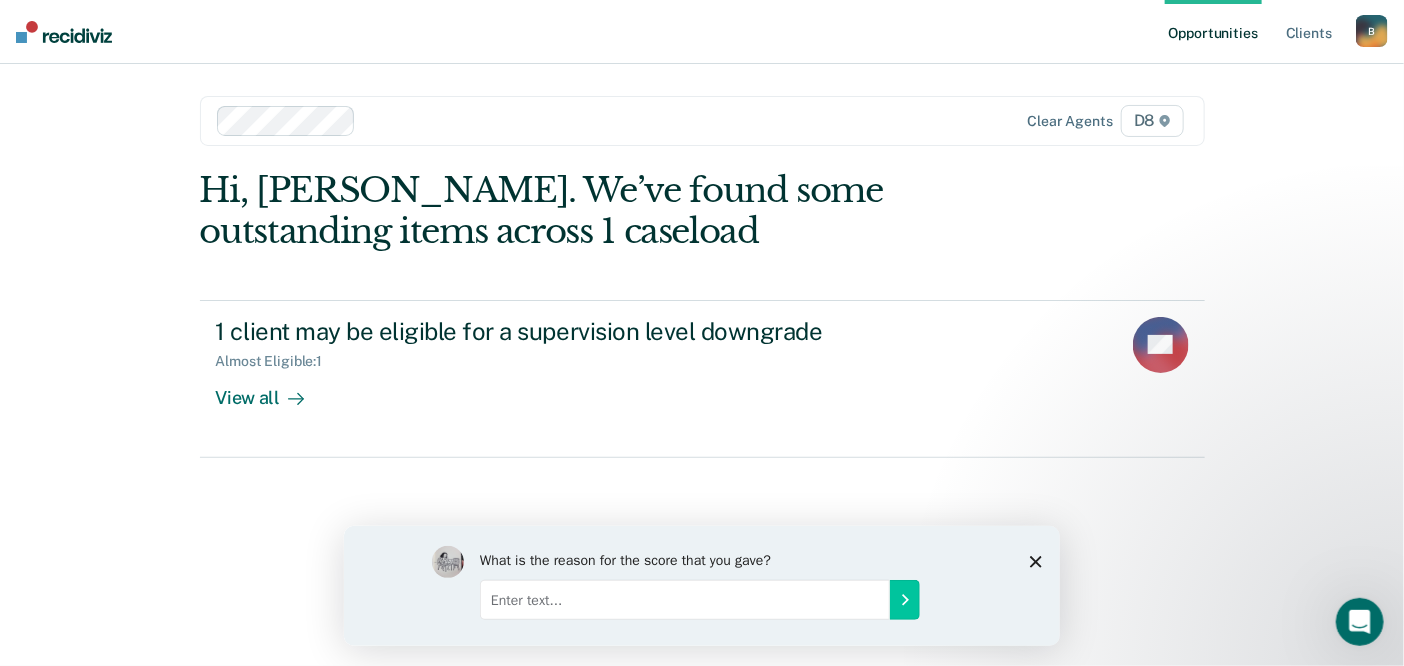 click at bounding box center [684, 599] 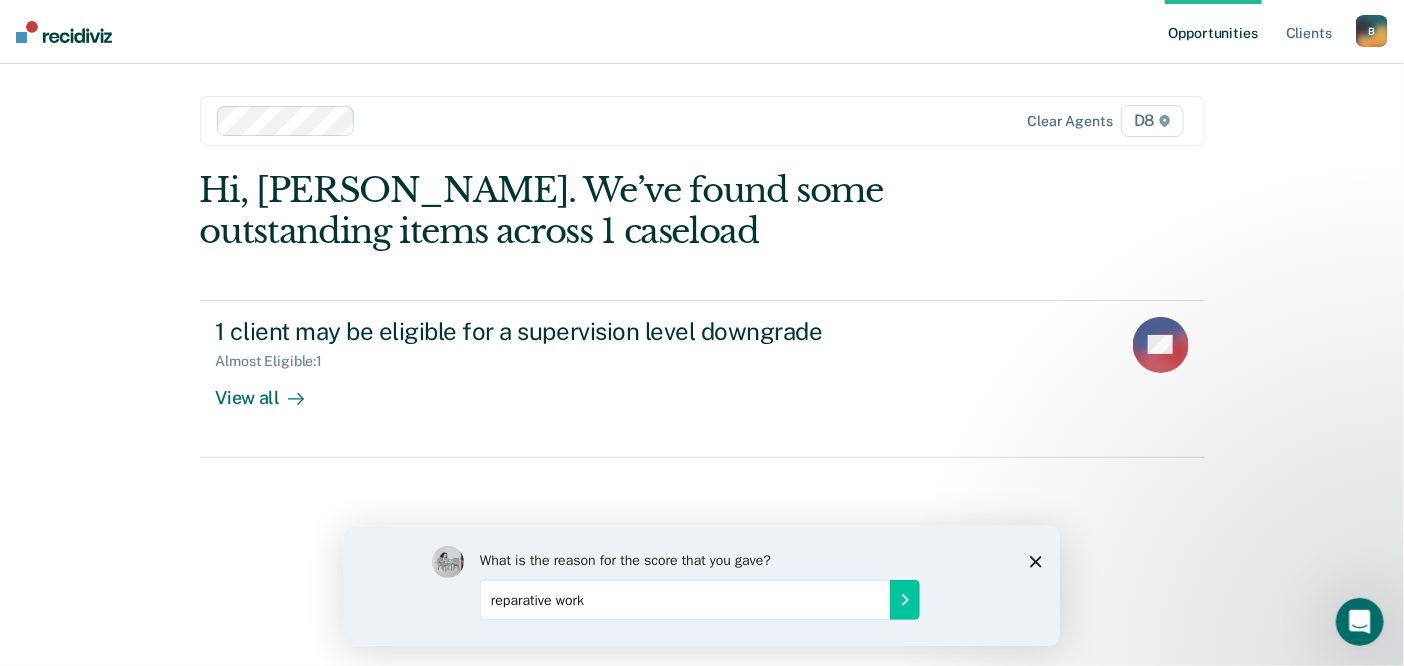 type on "reparative work" 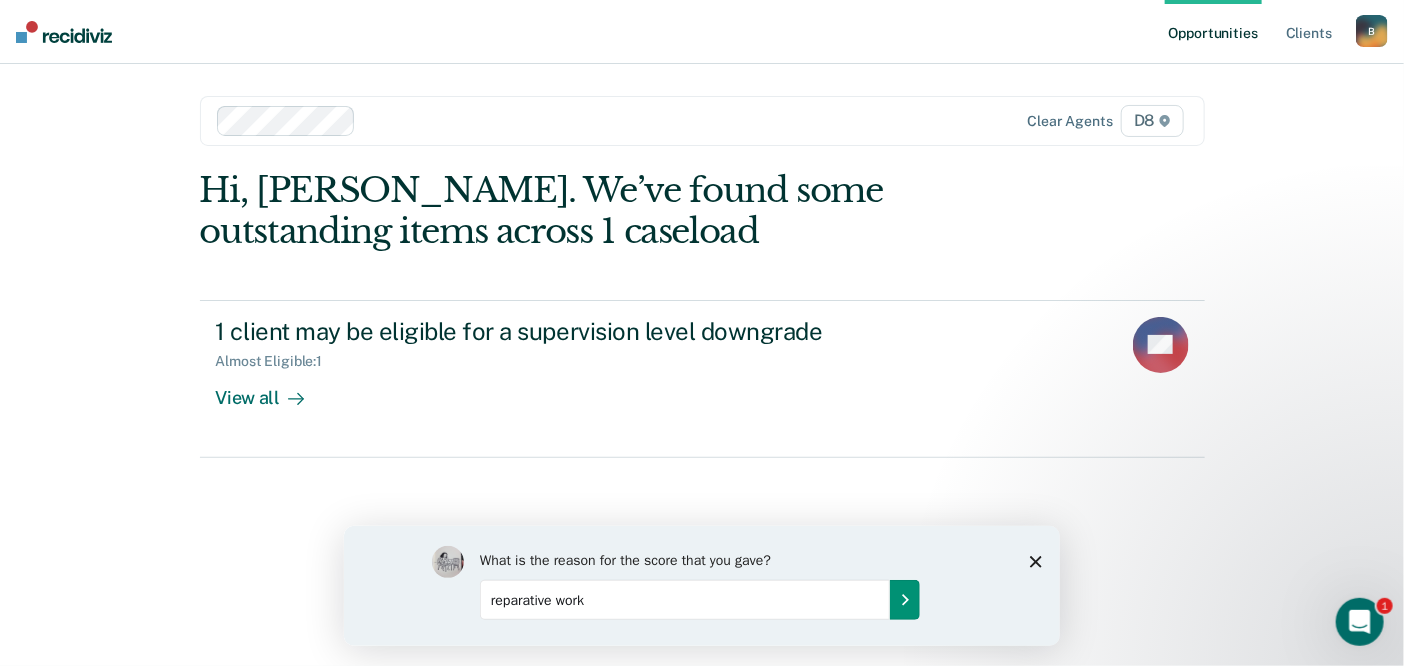 click 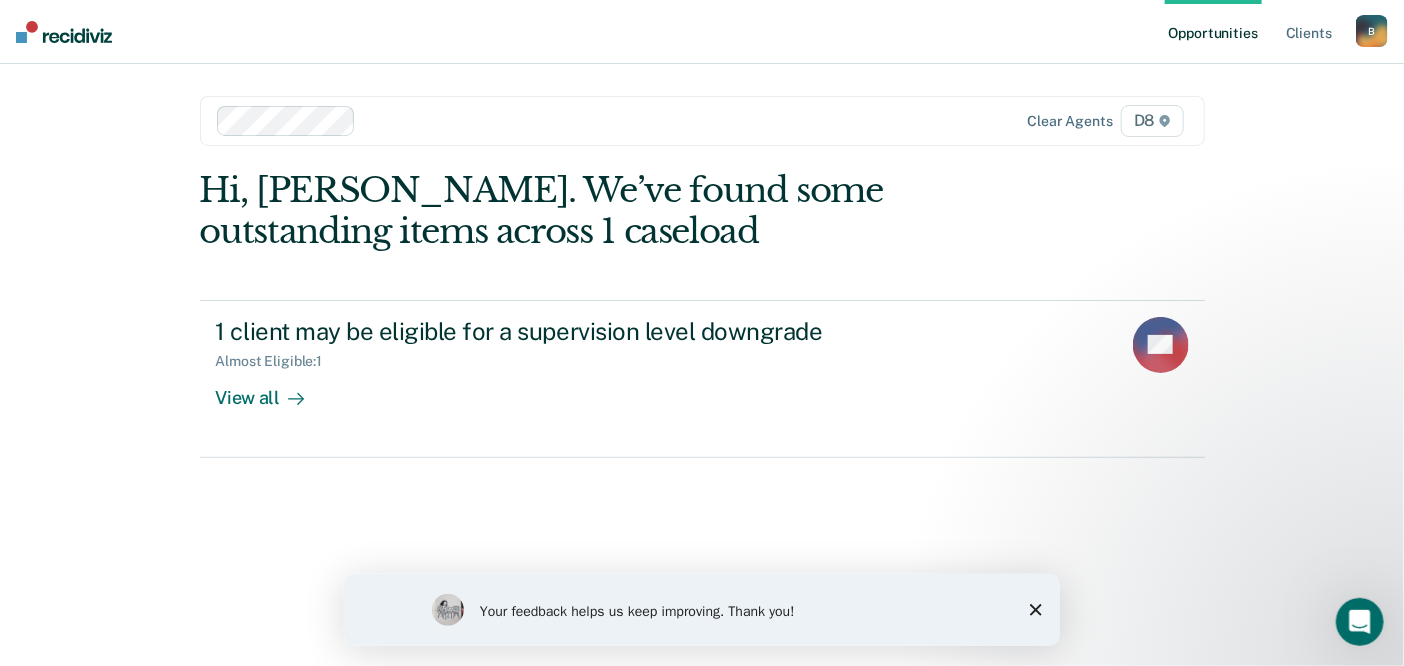 click 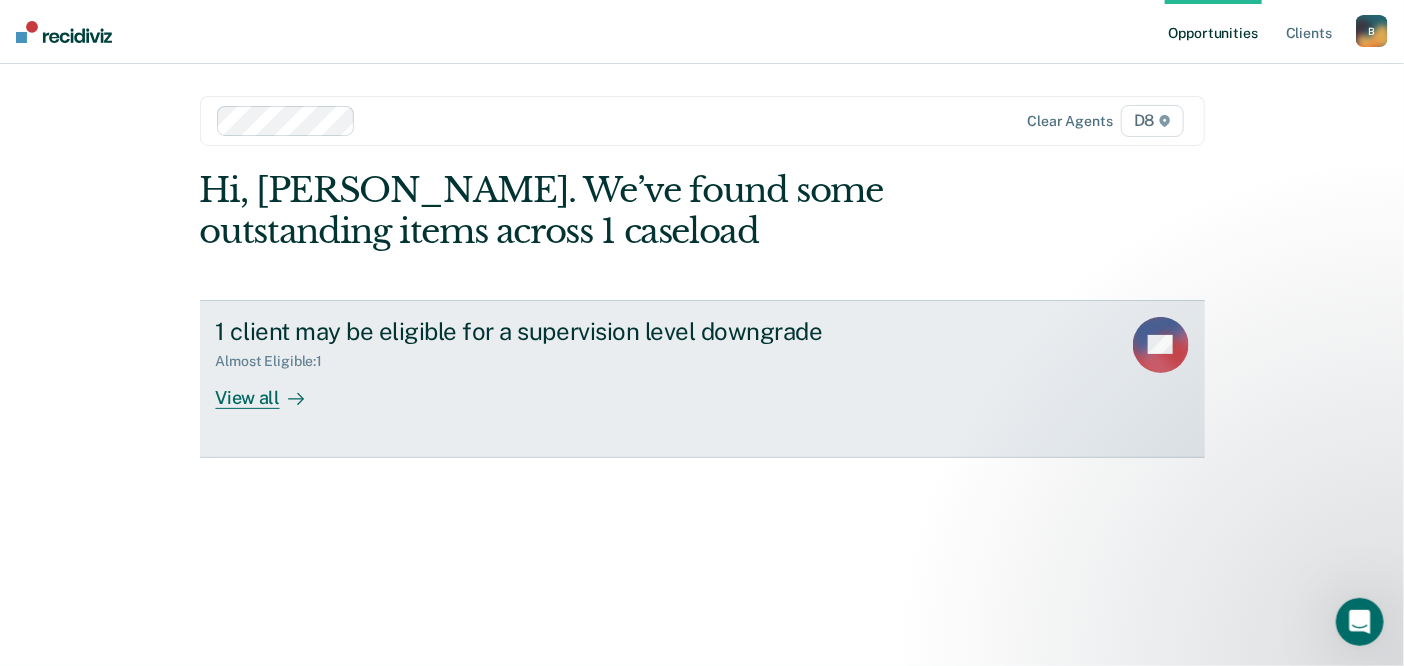 click on "1 client may be eligible for a supervision level downgrade Almost Eligible :  1 View all   SK" at bounding box center (702, 379) 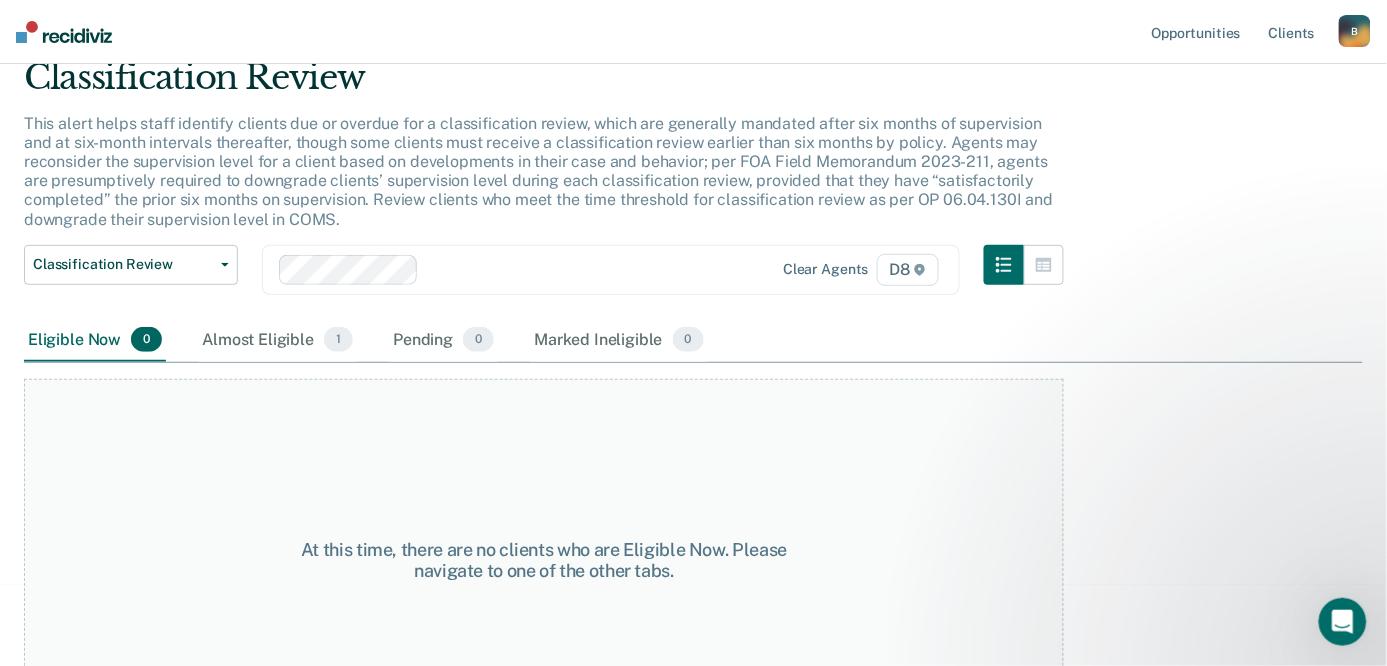 scroll, scrollTop: 0, scrollLeft: 0, axis: both 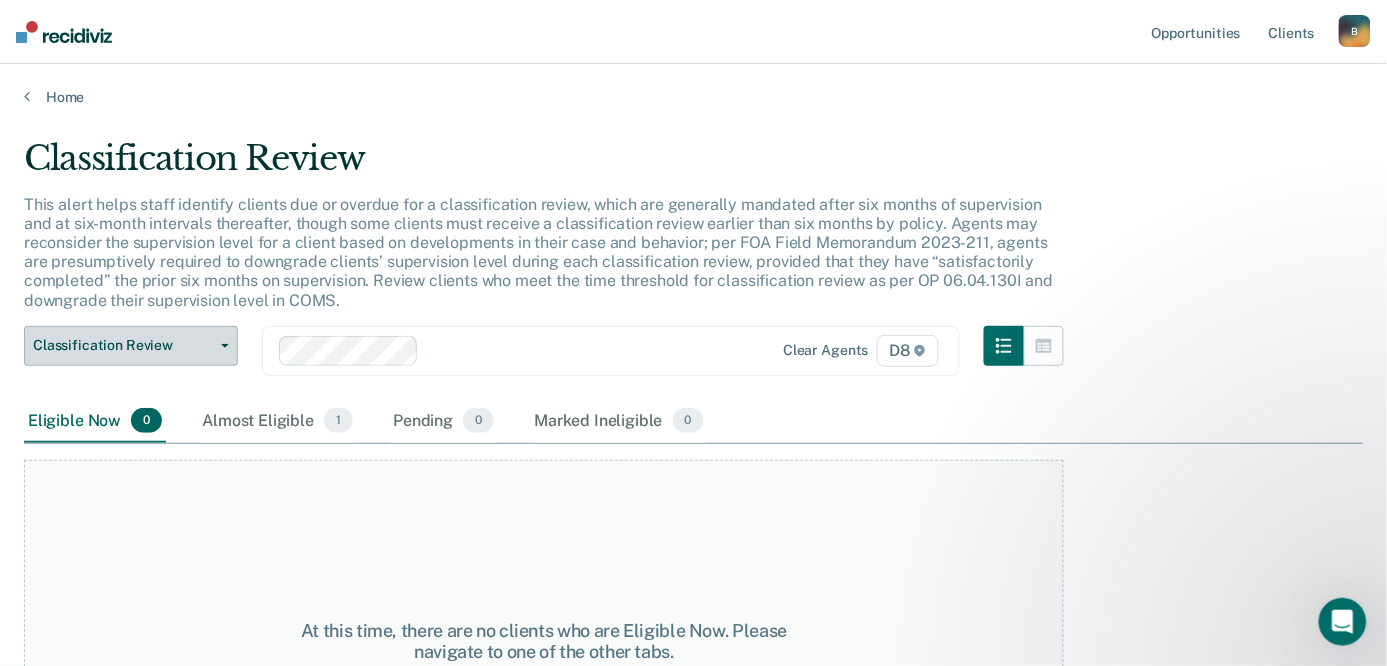 click on "Classification Review" at bounding box center [131, 346] 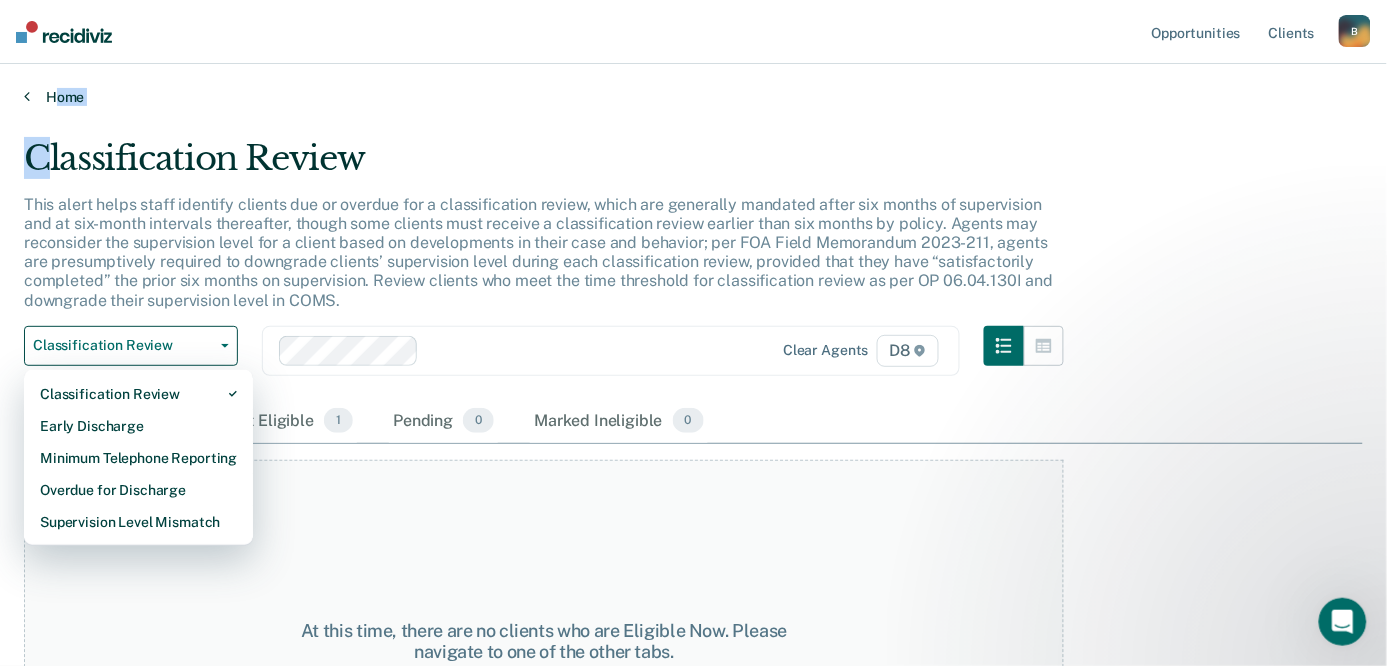 click on "Opportunities Client s [EMAIL_ADDRESS][US_STATE][DOMAIN_NAME] B Profile How it works Log Out Home Classification Review   This alert helps staff identify clients due or overdue for a classification review, which are generally mandated after six months of supervision and at six-month intervals thereafter, though some clients must receive a classification review earlier than six months by policy. Agents may reconsider the supervision level for a client based on developments in their case and behavior; per FOA Field Memorandum 2023-211, agents are presumptively required to downgrade clients’ supervision level during each classification review, provided that they have “satisfactorily completed” the prior six months on supervision. Review clients who meet the time threshold for classification review as per OP 06.04.130I and downgrade their supervision level in COMS. Classification Review Classification Review Early Discharge Minimum Telephone Reporting Overdue for Discharge Supervision Level Mismatch Clear   agents D8   0 1" at bounding box center [693, 333] 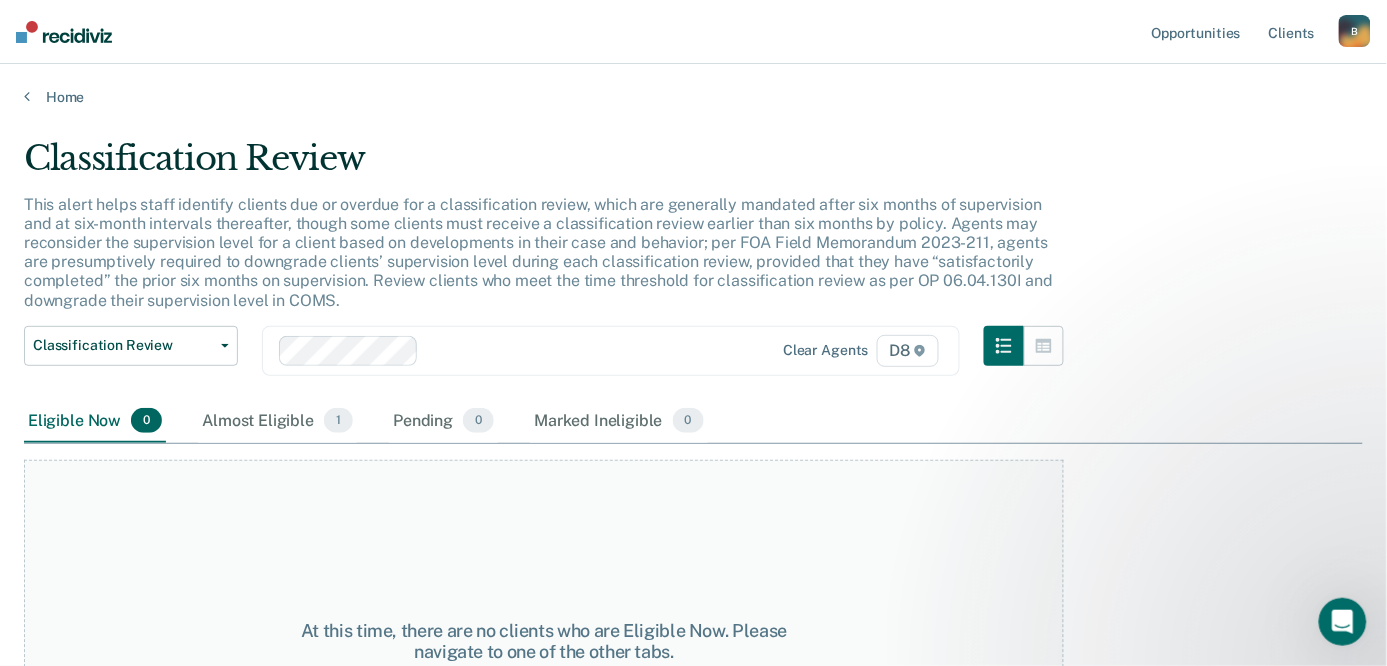 click on "At this time, there are no clients who are Eligible Now. Please navigate to one of the other tabs." at bounding box center (544, 641) 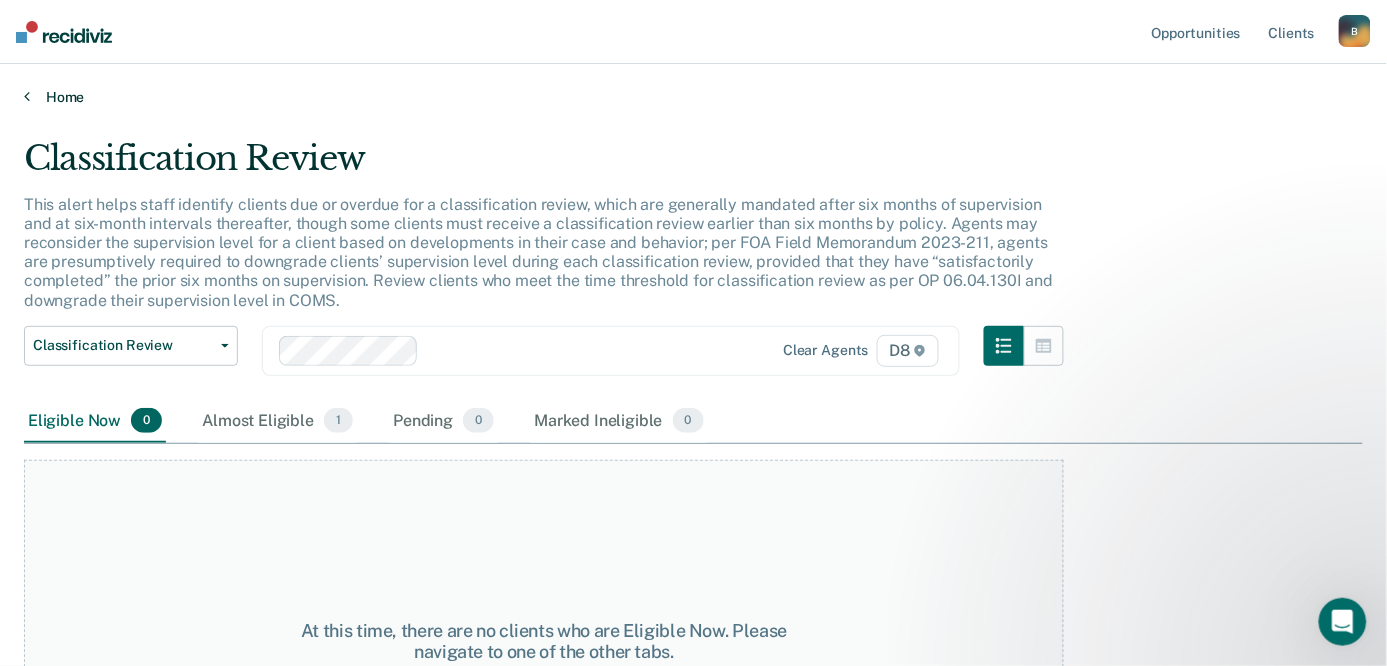 click on "Home" at bounding box center (693, 97) 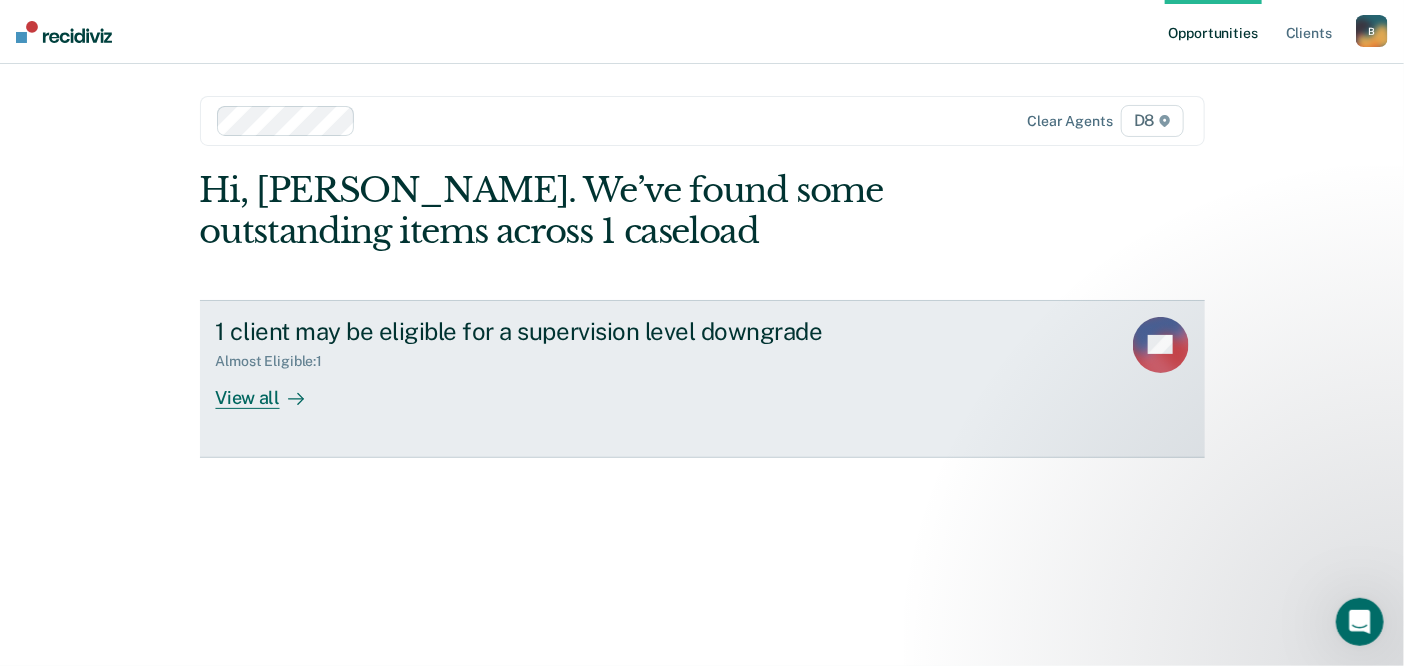 click on "Almost Eligible :  1" at bounding box center (277, 361) 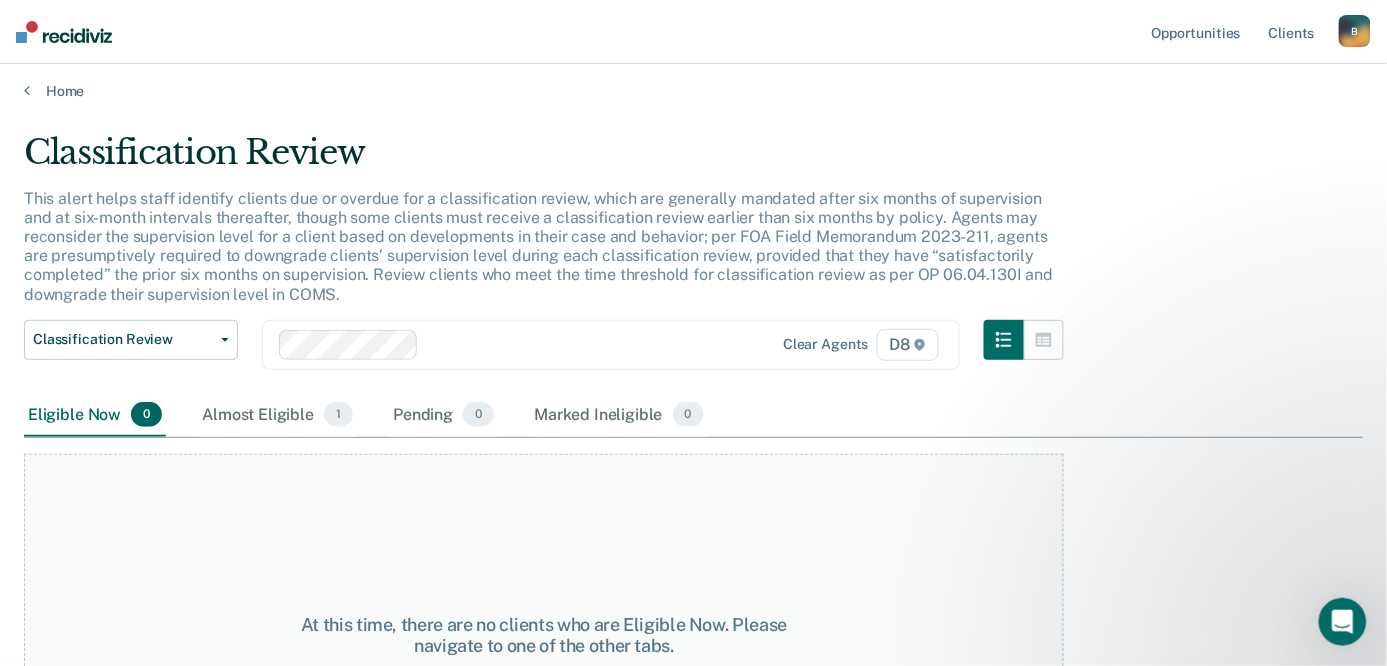 scroll, scrollTop: 0, scrollLeft: 0, axis: both 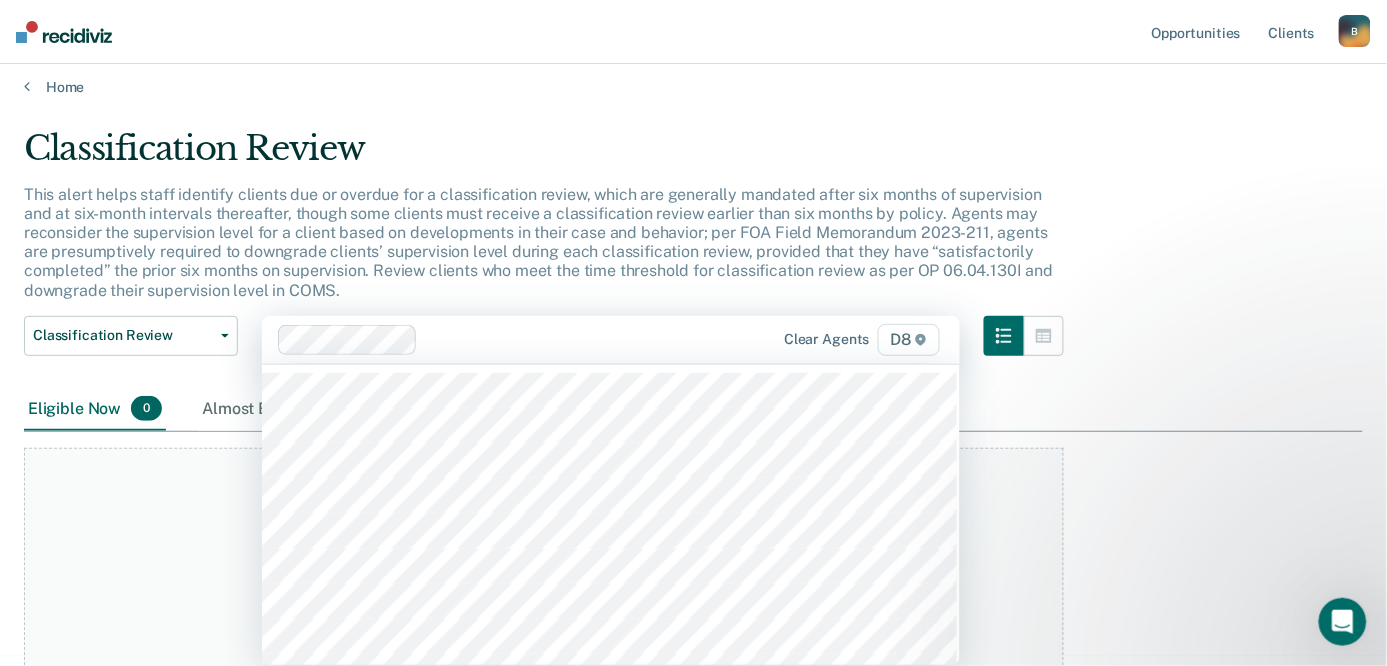 click on "At this time, there are no clients who are Eligible Now. Please navigate to one of the other tabs." at bounding box center [544, 629] 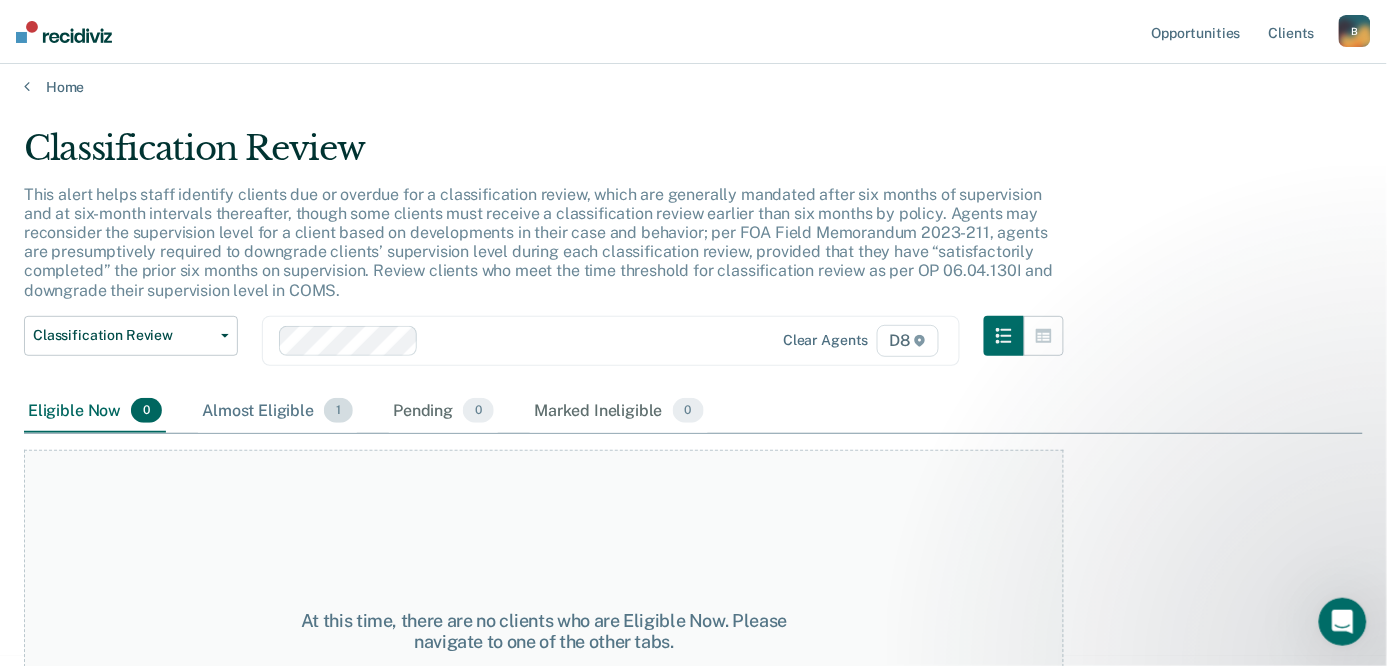 click on "Almost Eligible 1" at bounding box center (277, 412) 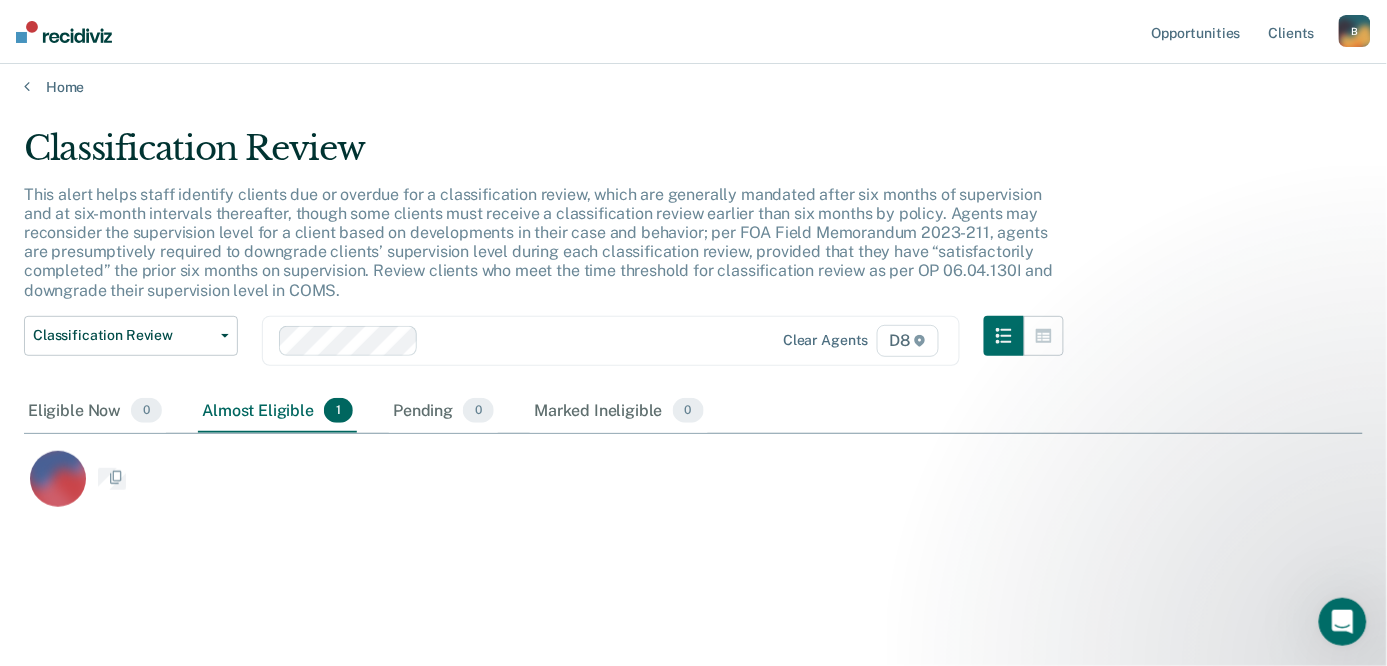 scroll, scrollTop: 0, scrollLeft: 0, axis: both 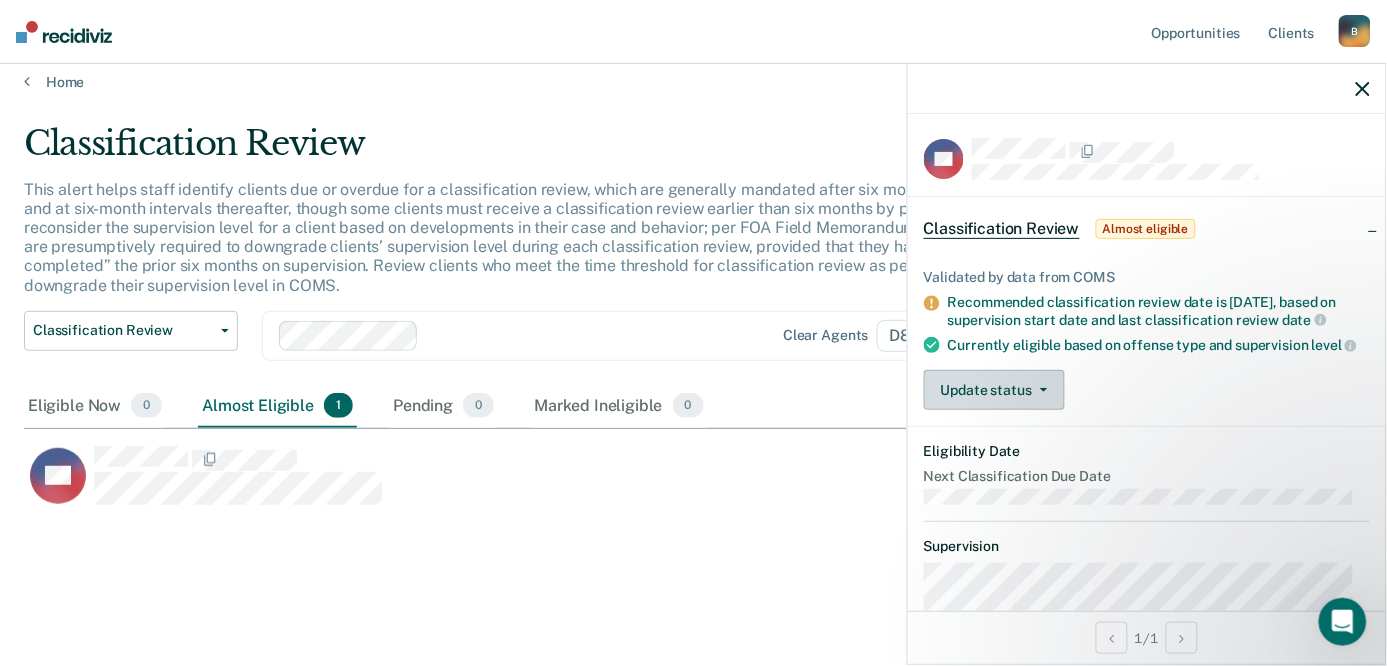 click 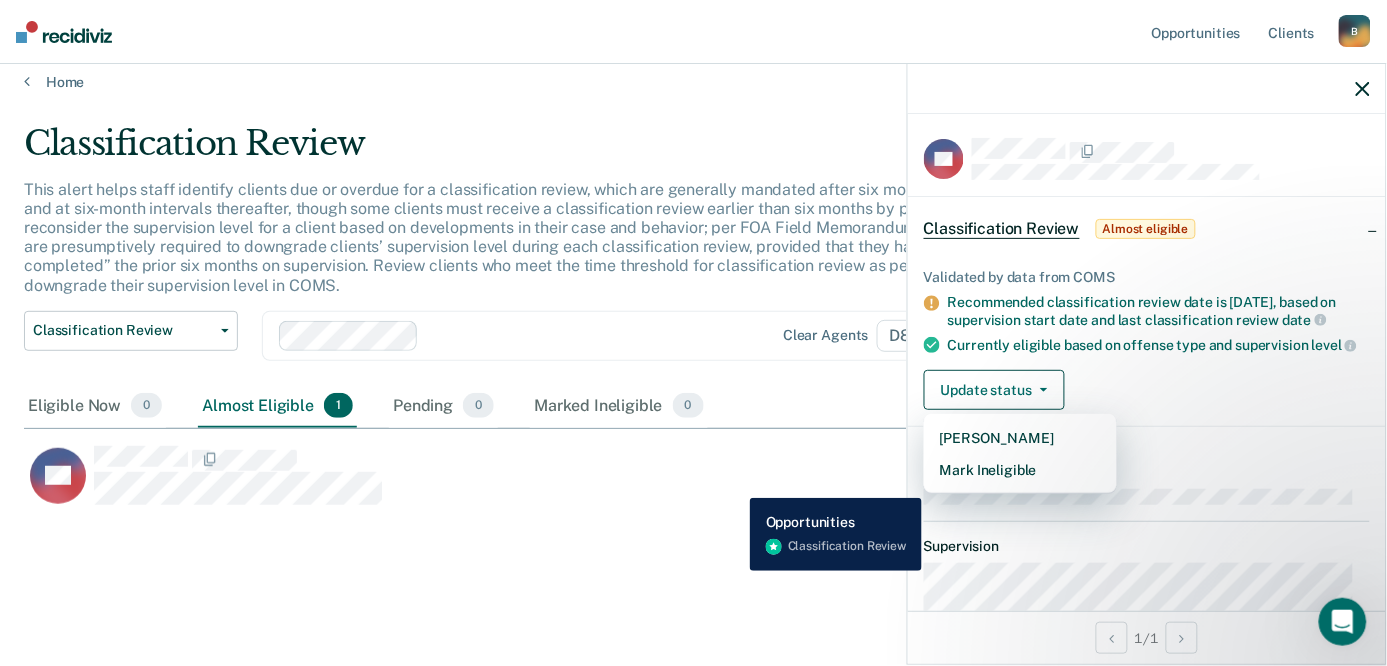 click on "SK" at bounding box center [598, 475] 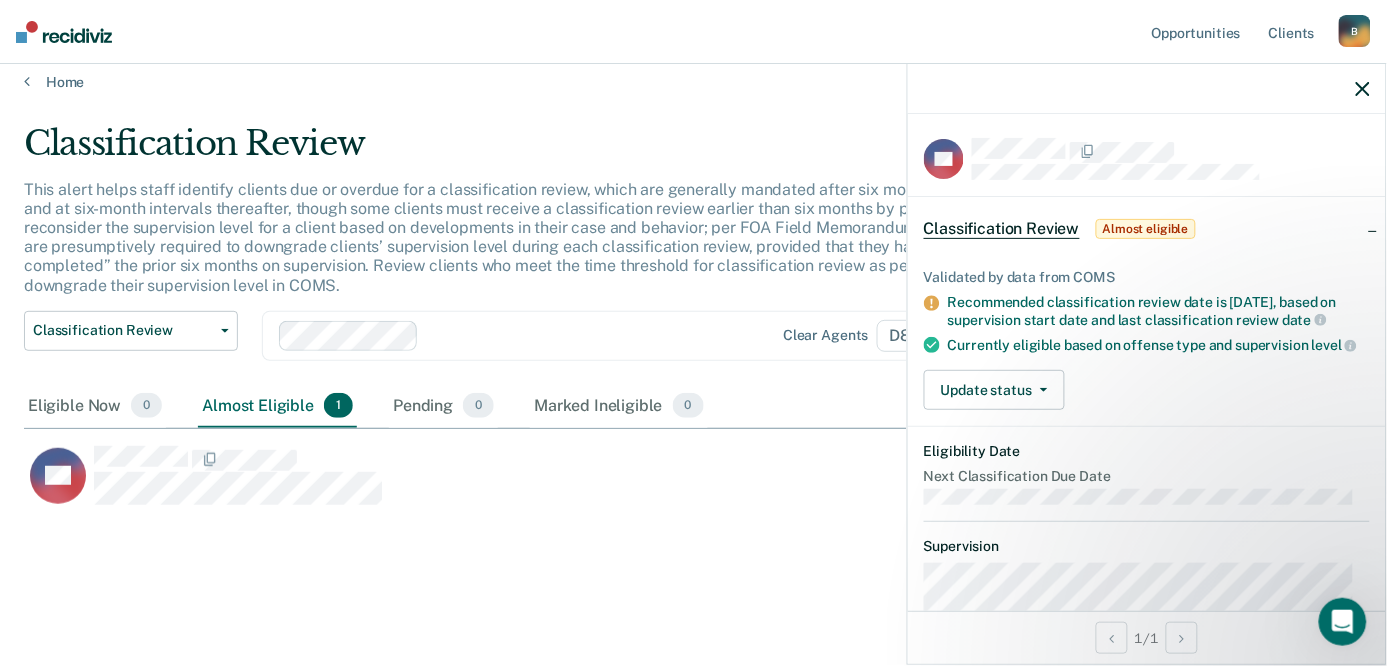 click on "Currently eligible based on offense type and supervision   level" at bounding box center [1159, 345] 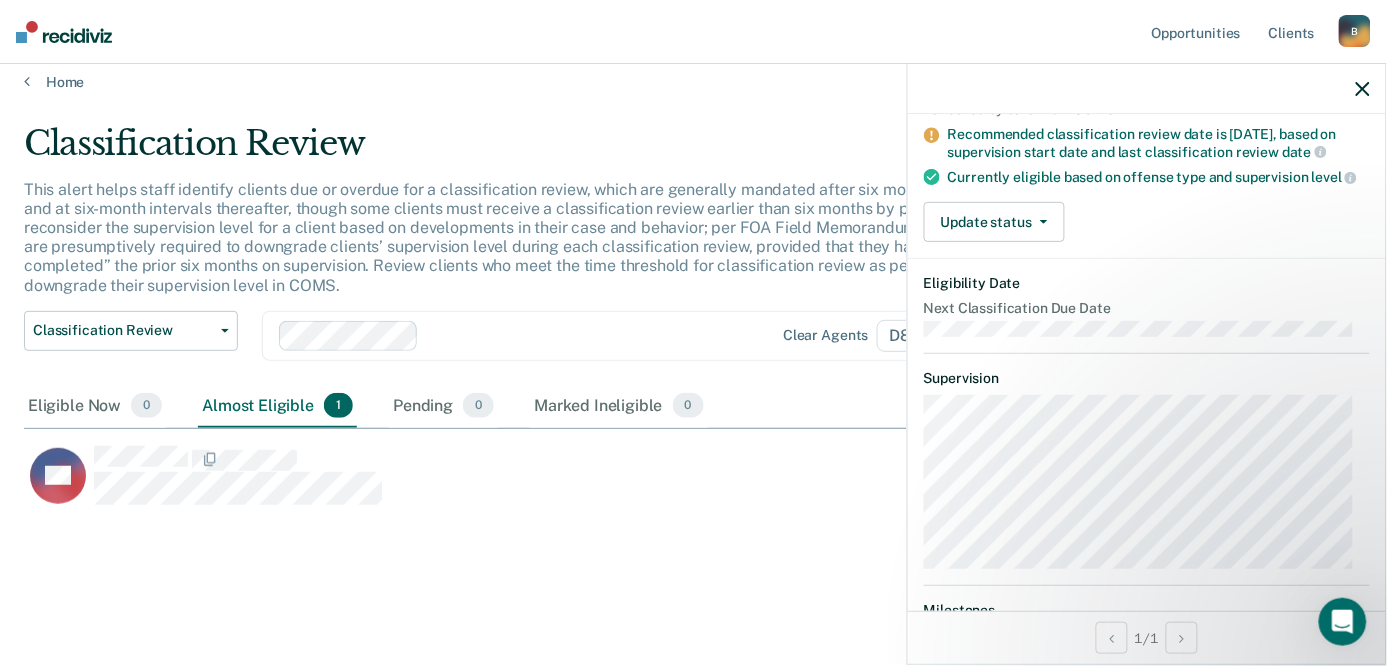 scroll, scrollTop: 0, scrollLeft: 0, axis: both 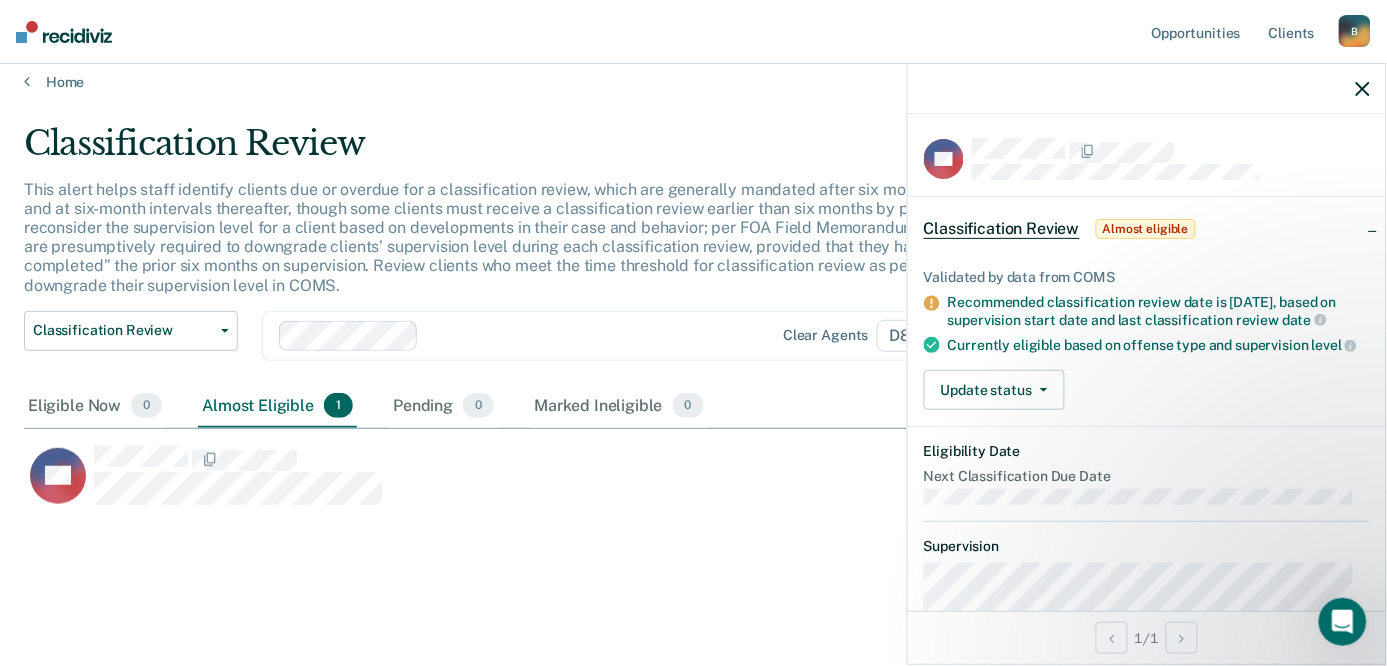 click on "Classification Review" at bounding box center (1002, 229) 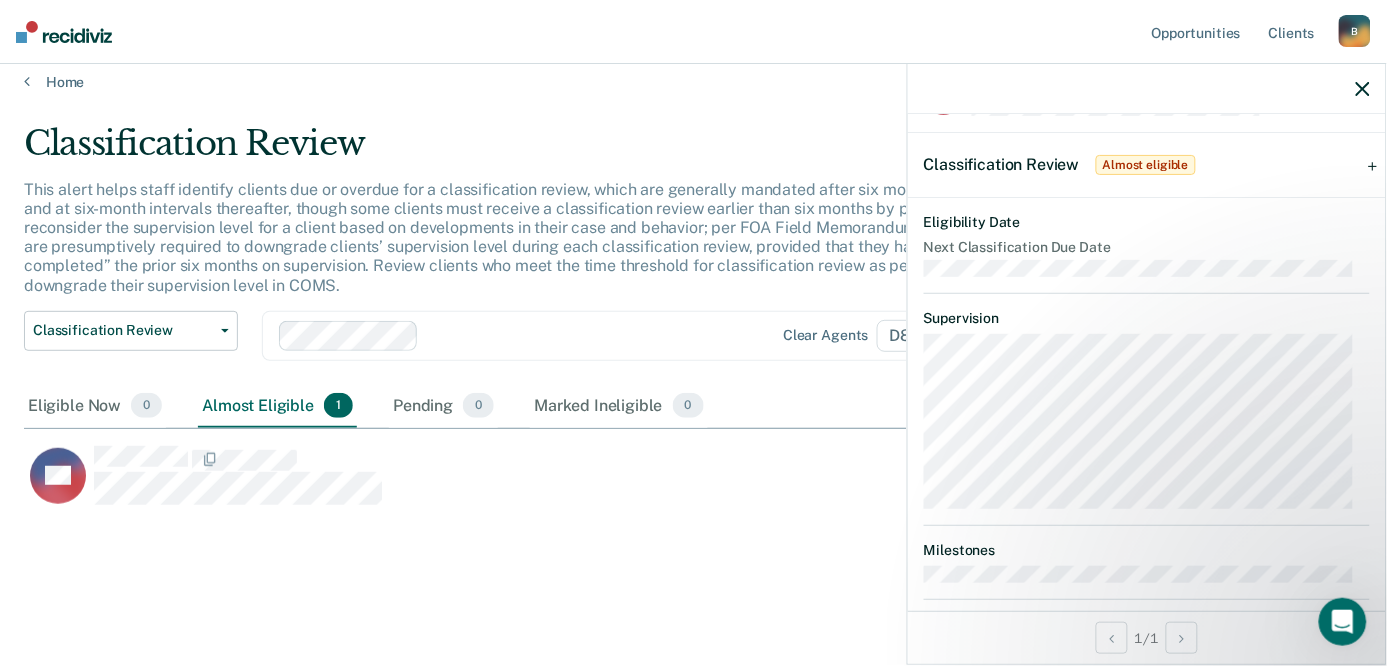 scroll, scrollTop: 0, scrollLeft: 0, axis: both 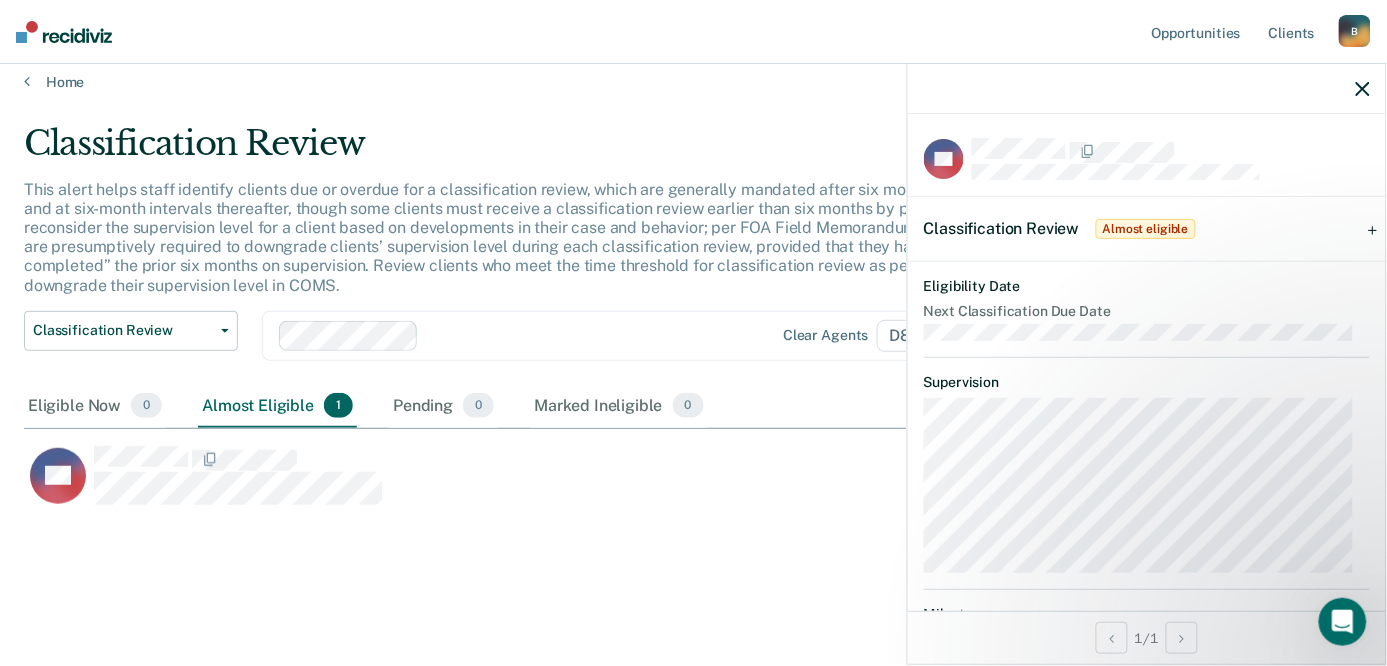 click on "Classification Review Almost eligible" at bounding box center [1147, 229] 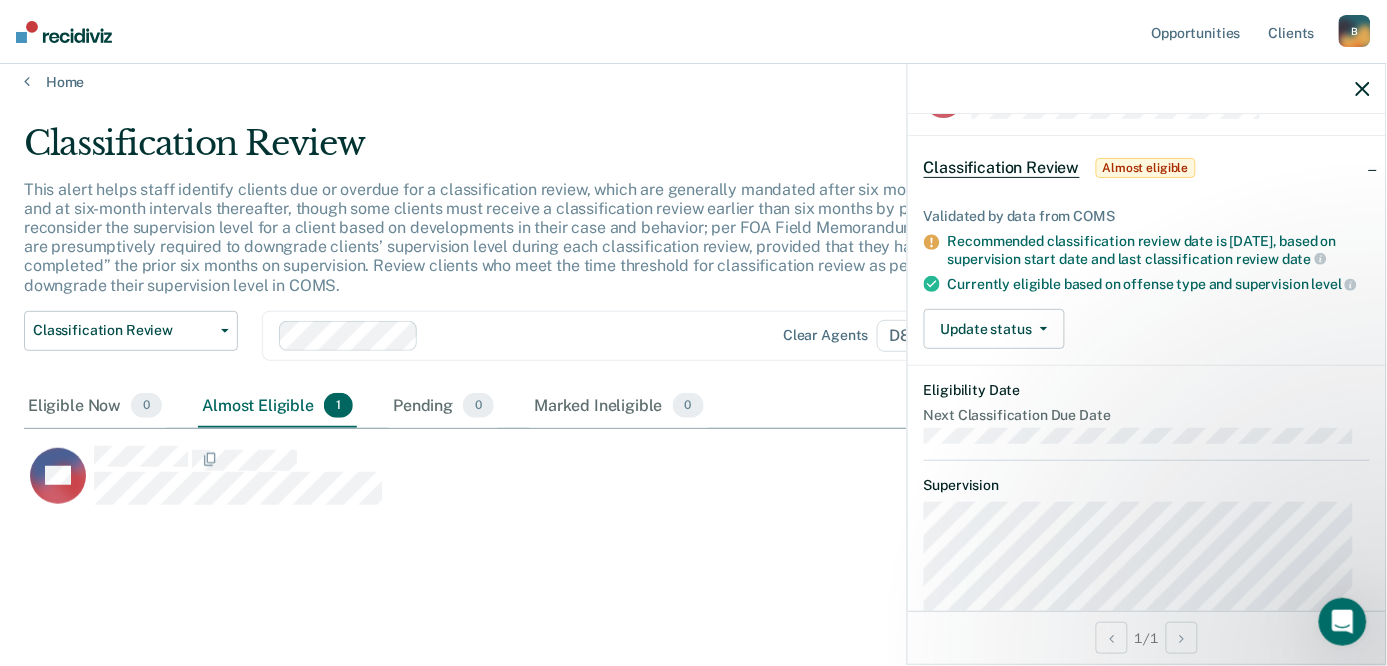 scroll, scrollTop: 111, scrollLeft: 0, axis: vertical 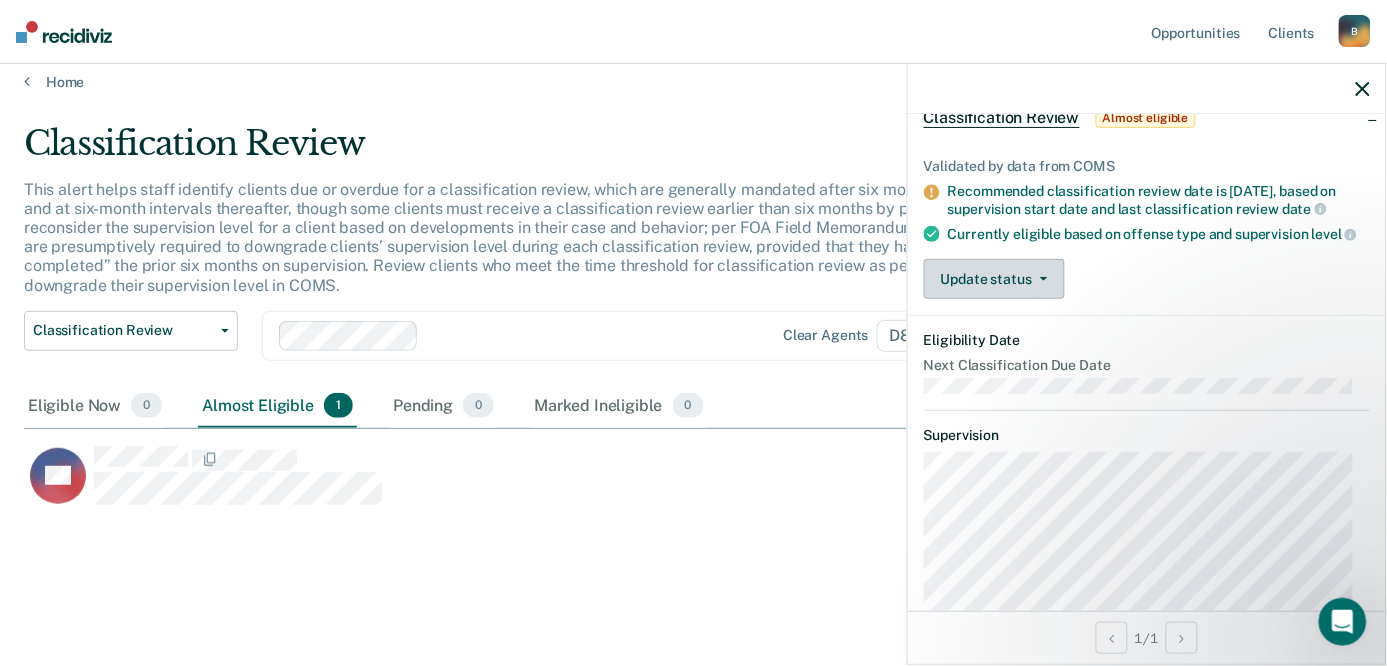 click on "Update status" at bounding box center [994, 279] 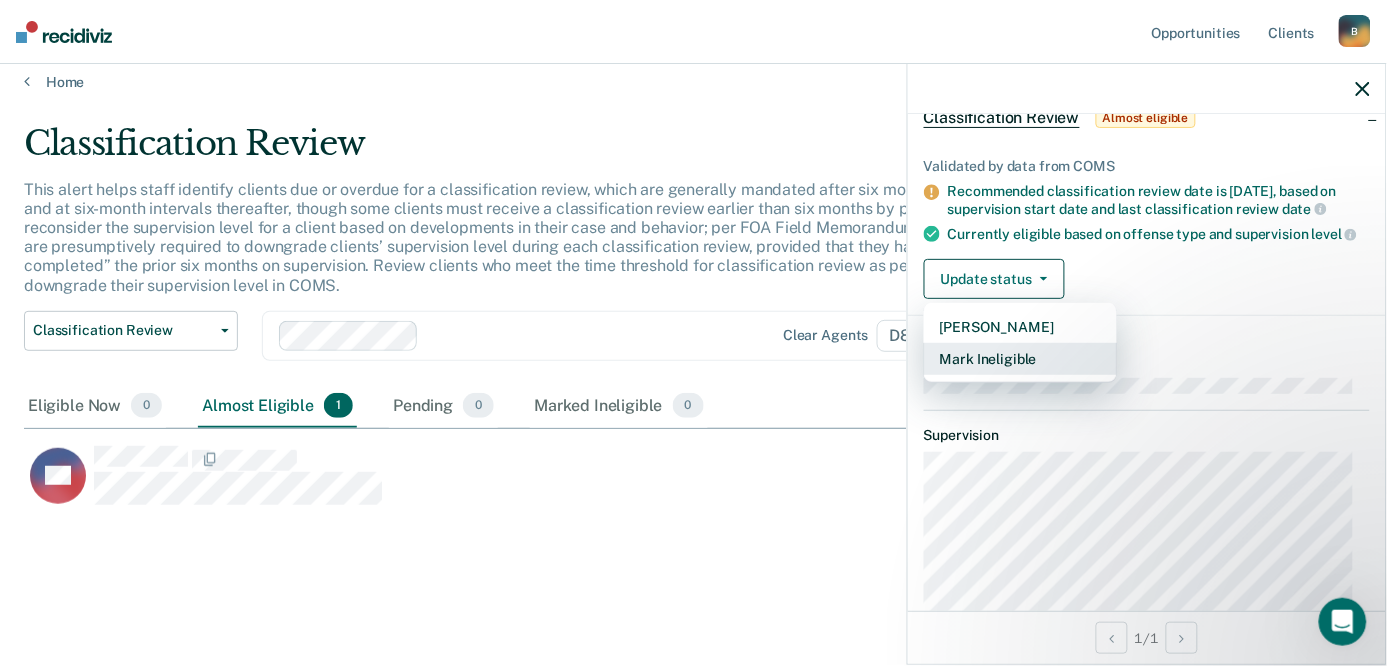 click on "Mark Ineligible" at bounding box center [1020, 359] 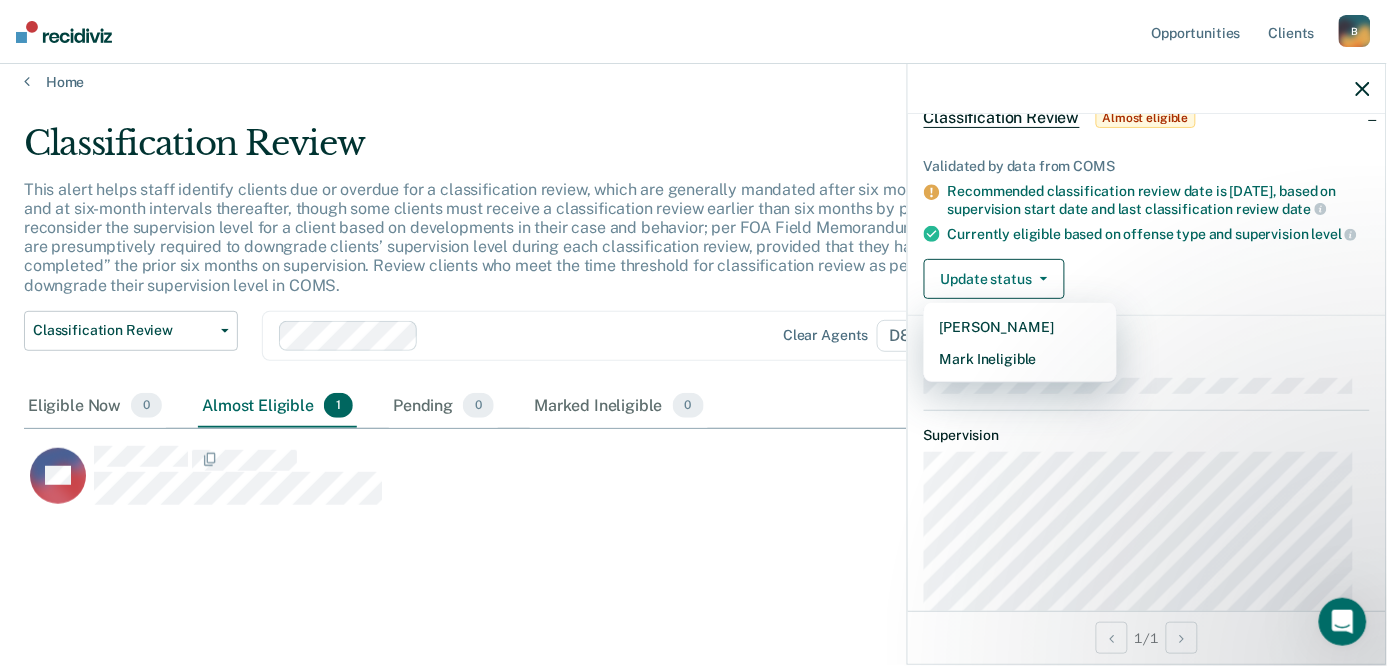 scroll, scrollTop: 1, scrollLeft: 0, axis: vertical 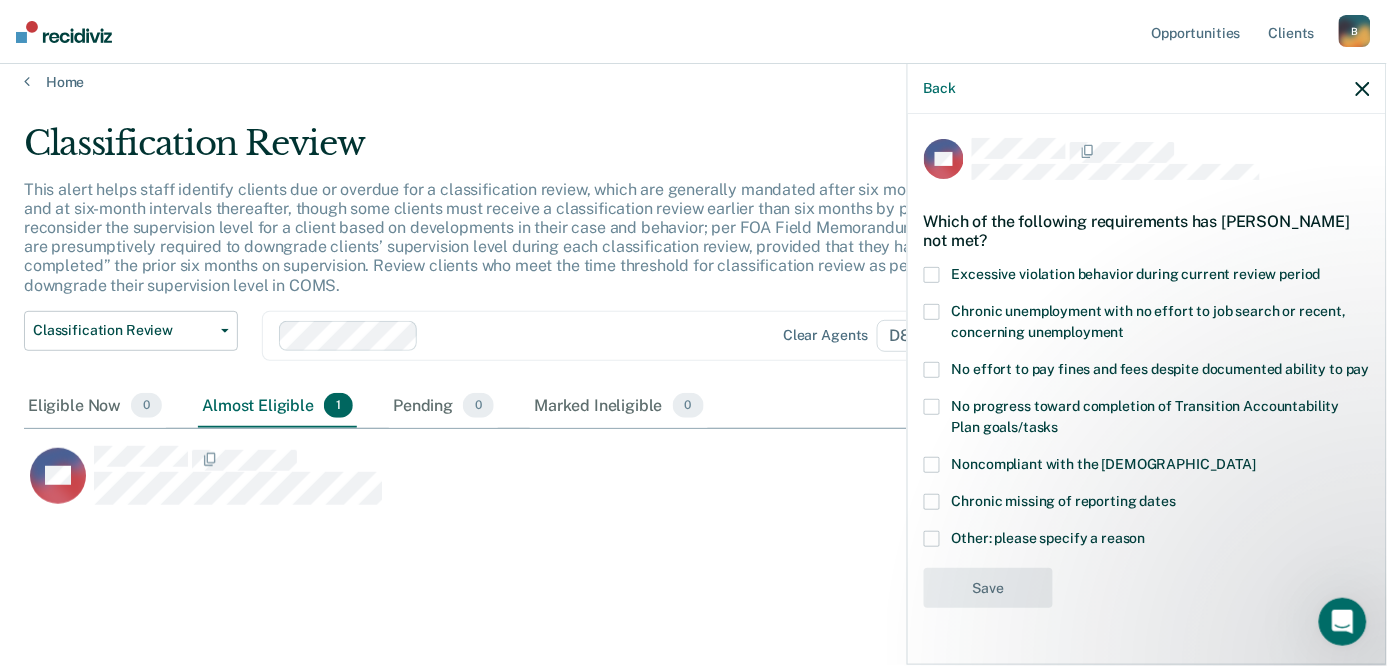 click at bounding box center [932, 539] 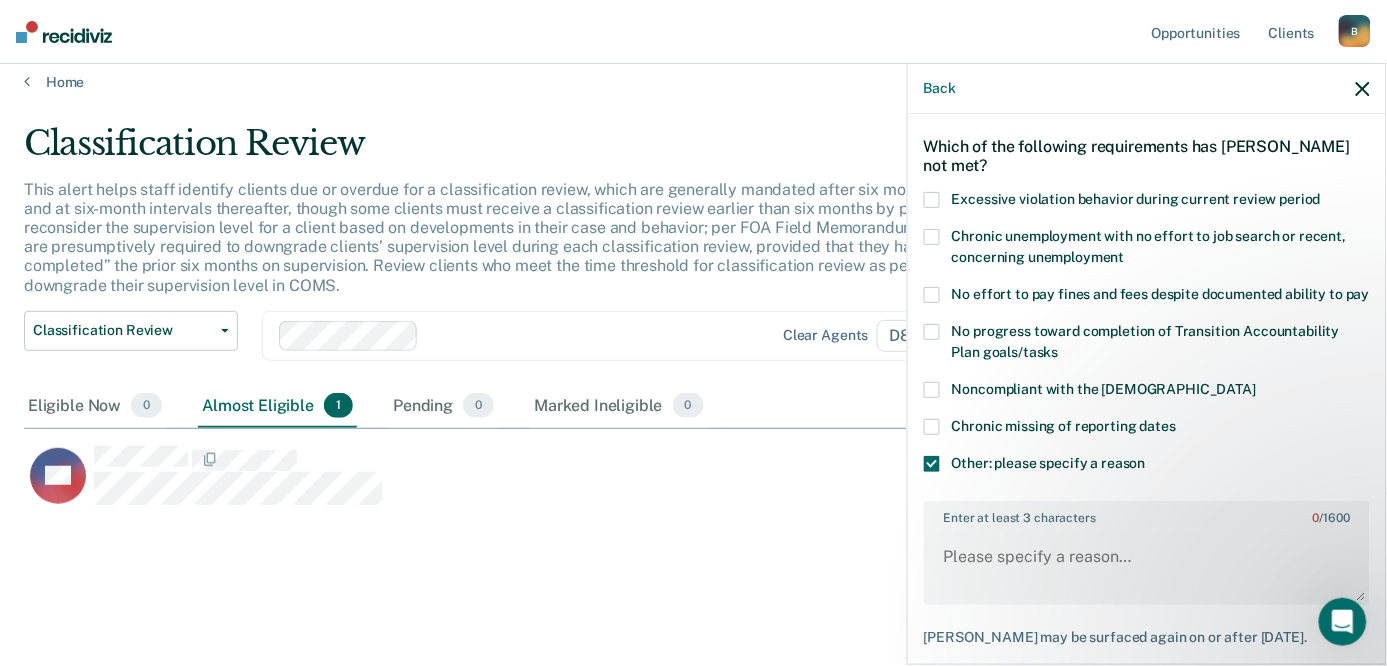 scroll, scrollTop: 201, scrollLeft: 0, axis: vertical 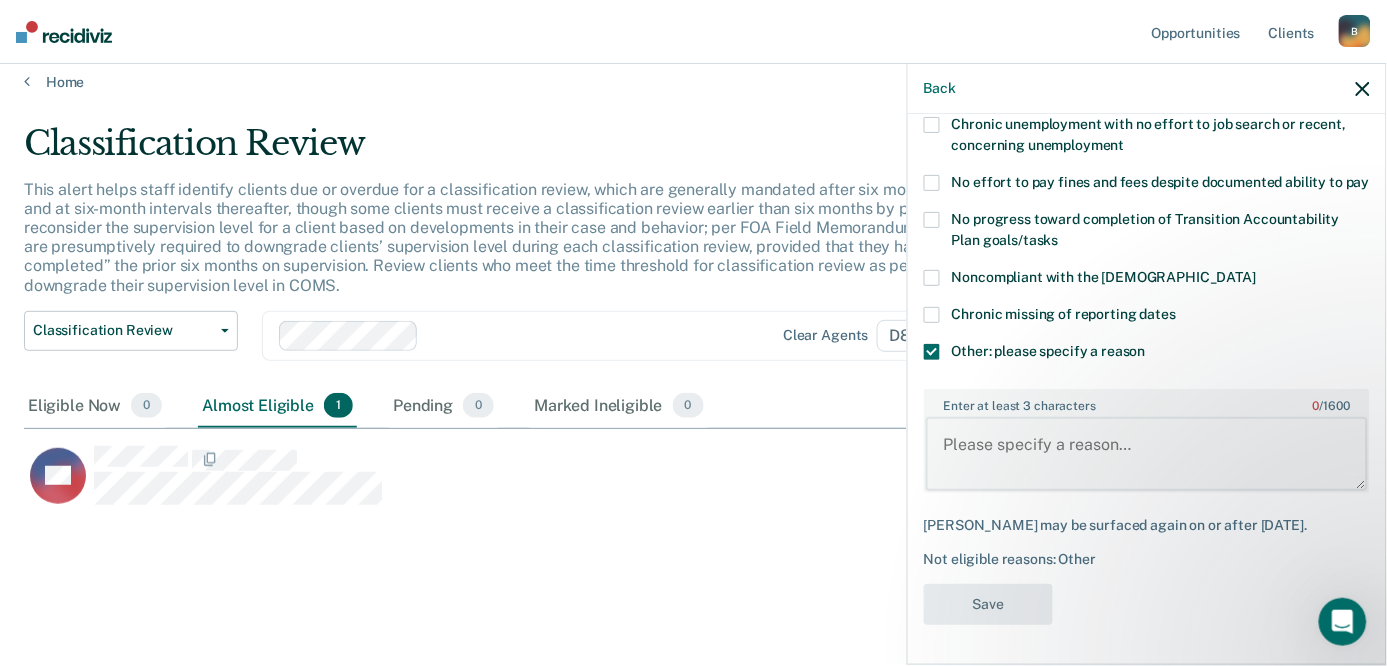 click on "Enter at least 3 characters 0  /  1600" at bounding box center (1147, 454) 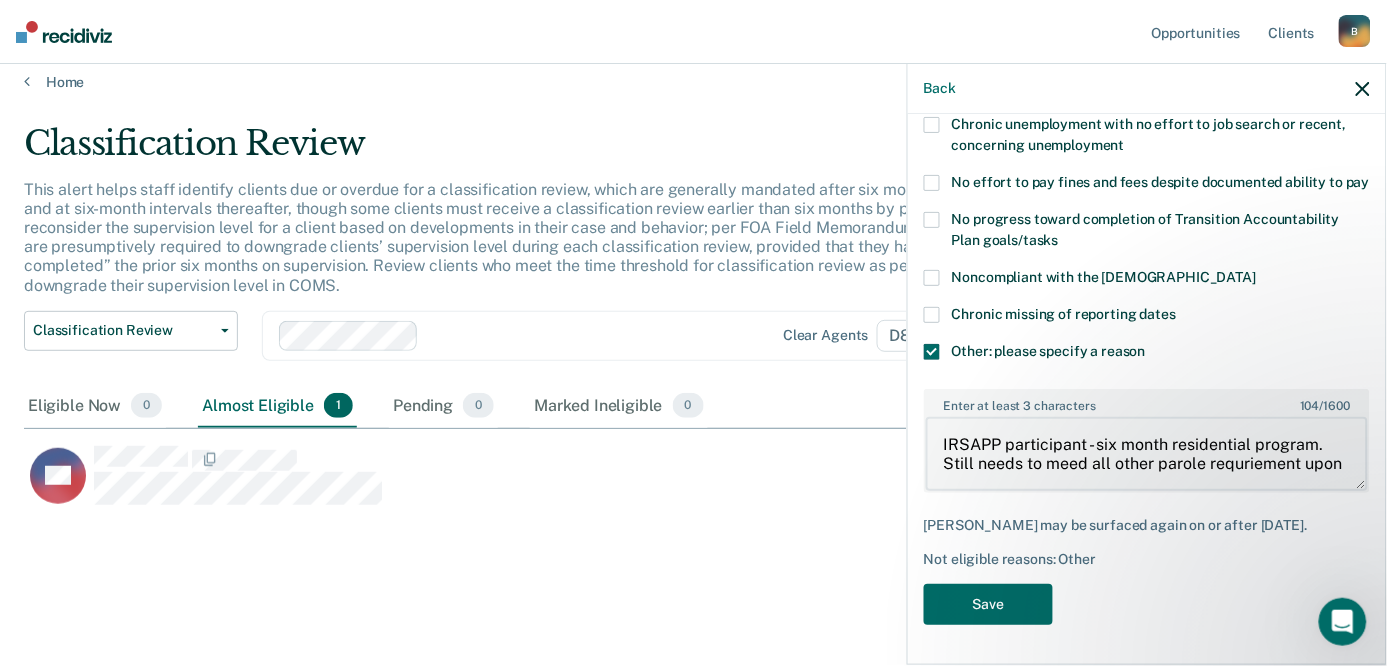 scroll, scrollTop: 3, scrollLeft: 0, axis: vertical 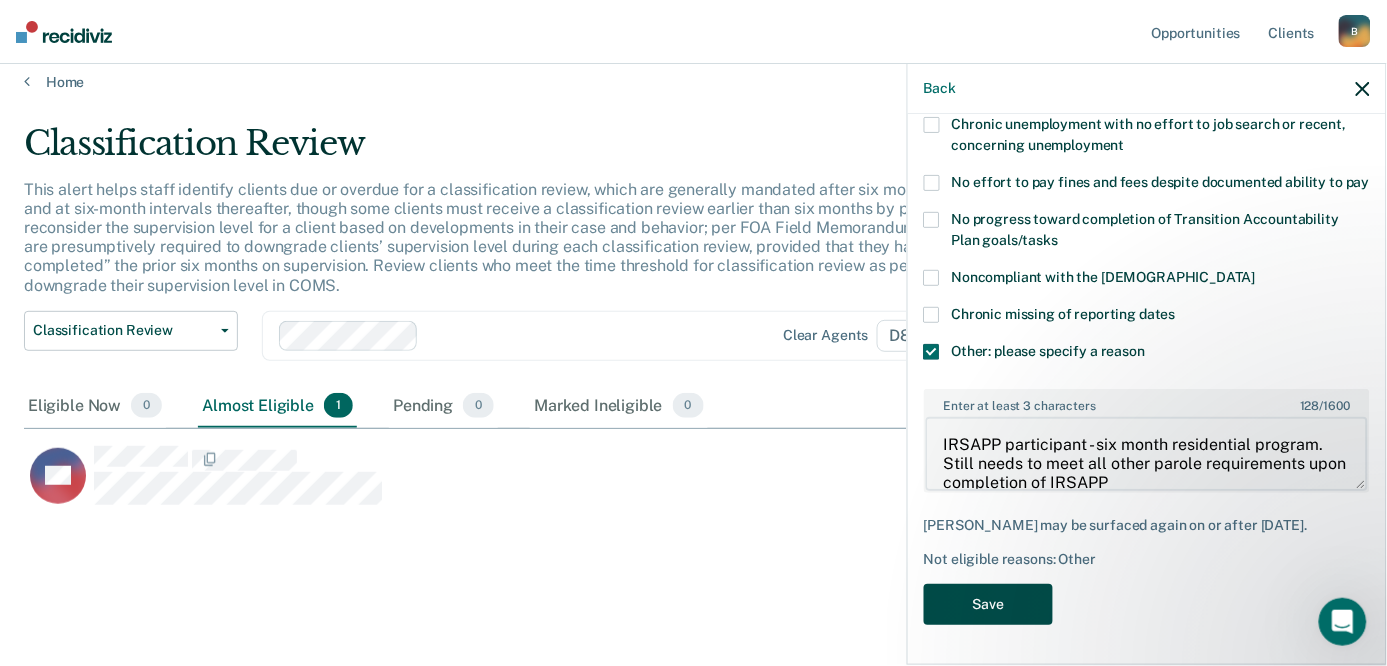 type on "IRSAPP participant - six month residential program. Still needs to meet all other parole requirements upon completion of IRSAPP" 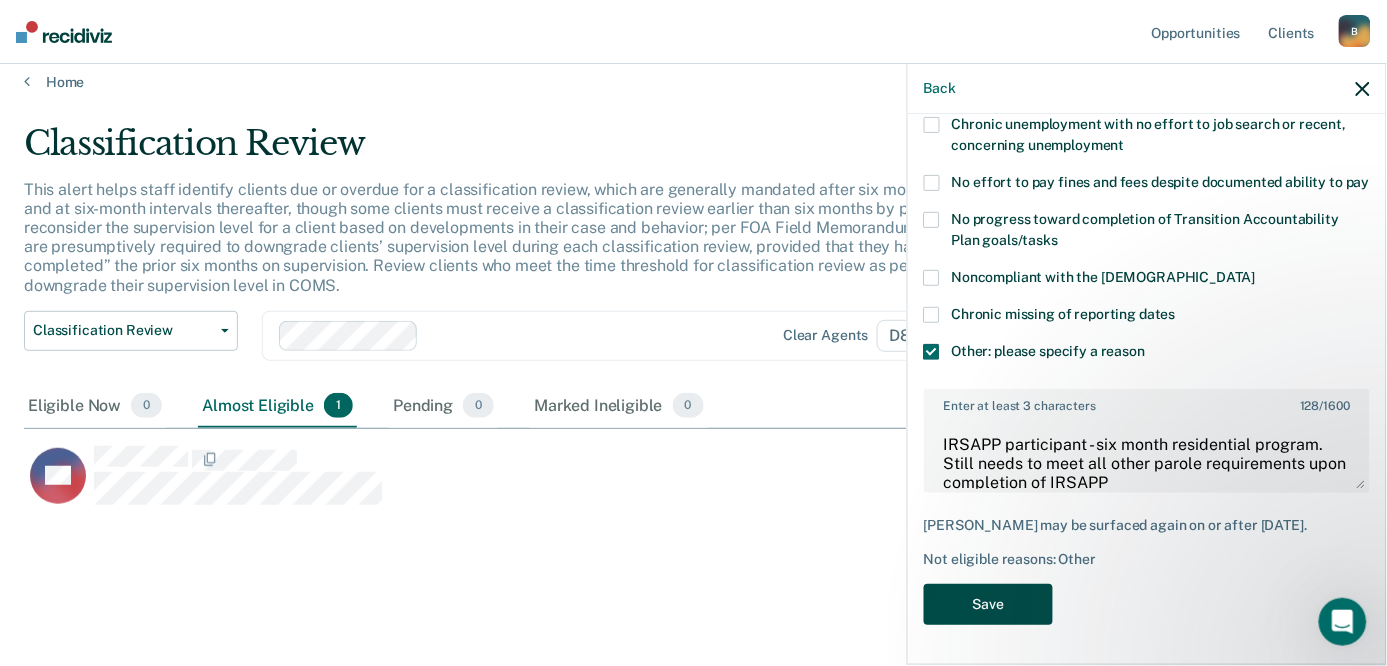 click on "Save" at bounding box center [988, 604] 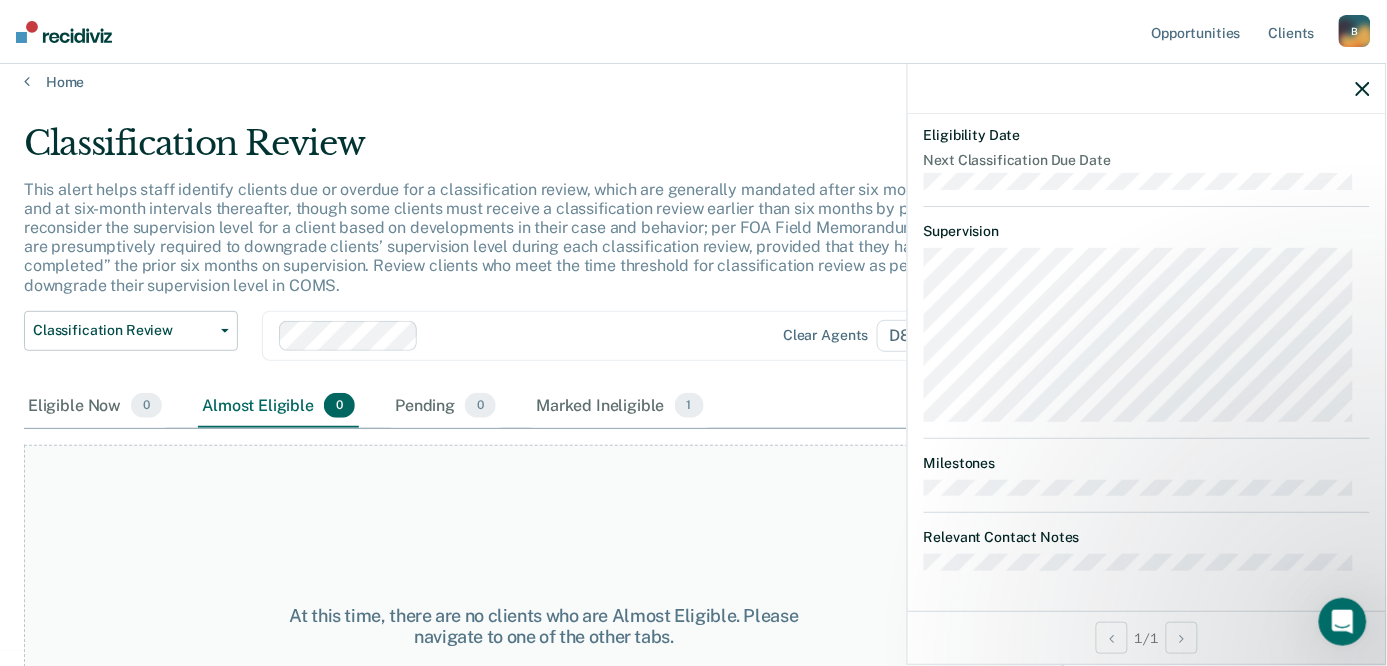 scroll, scrollTop: 0, scrollLeft: 0, axis: both 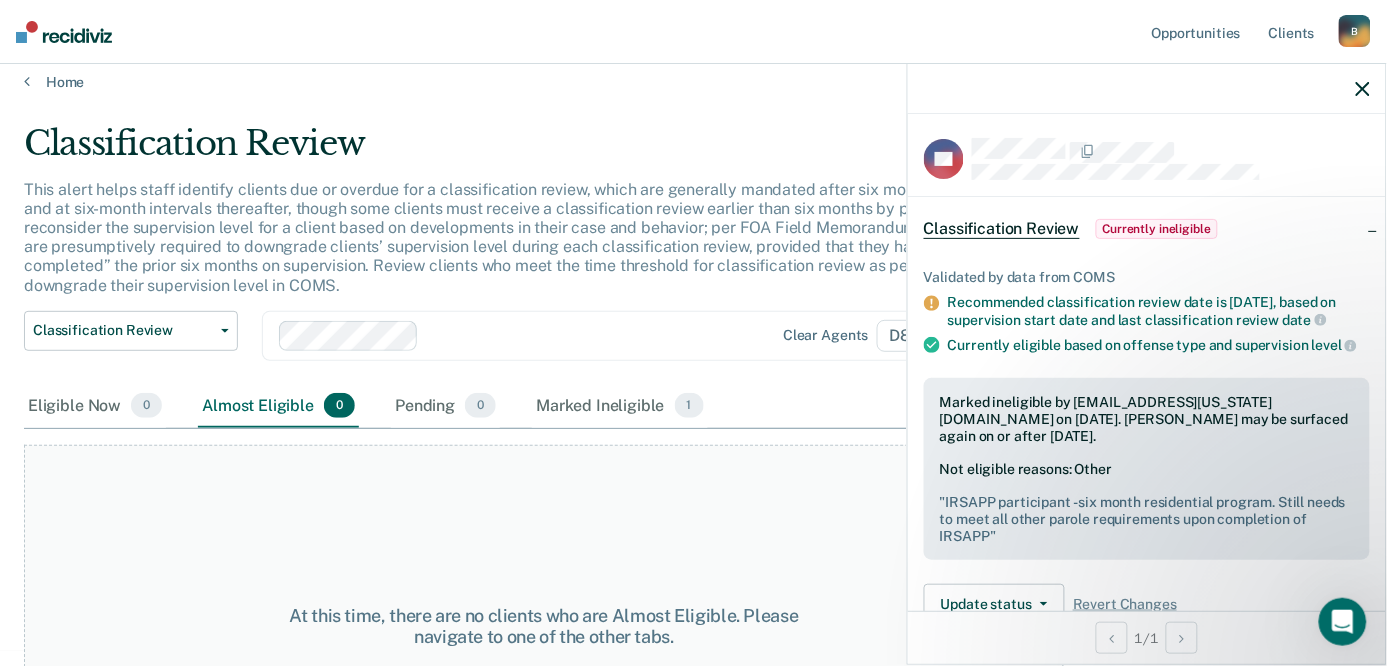 click at bounding box center (1147, 89) 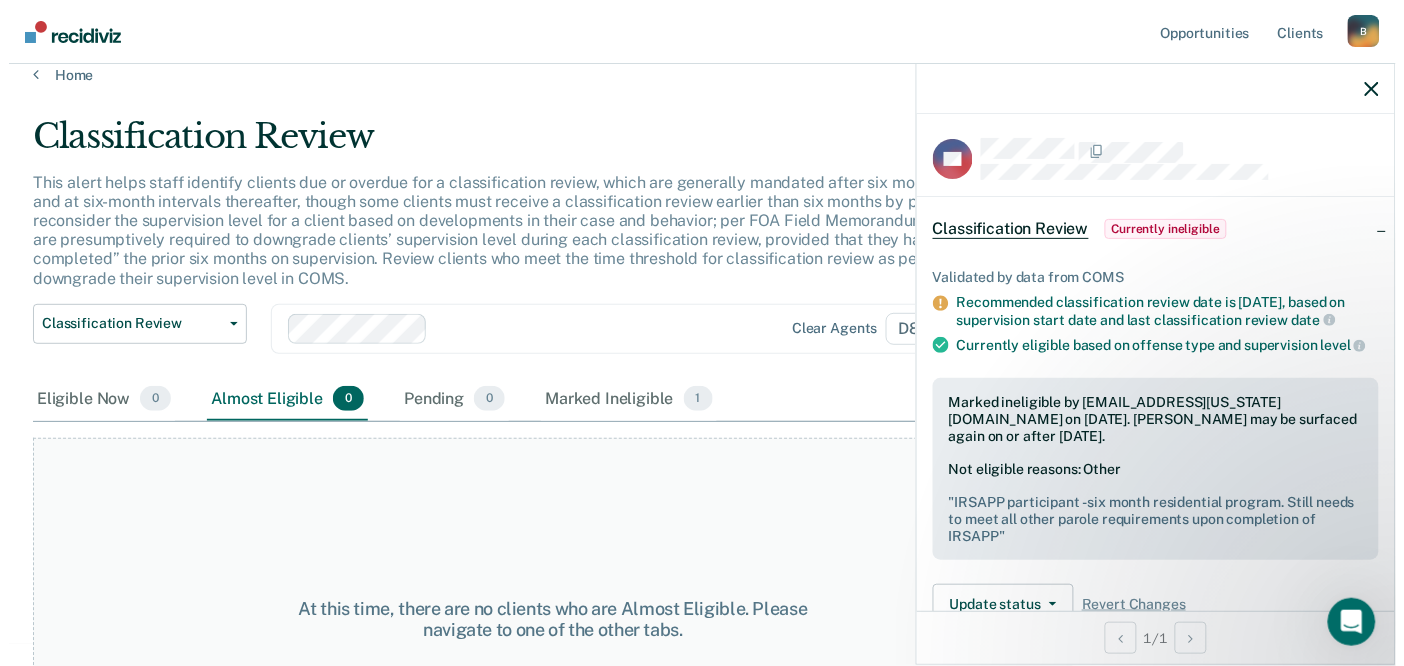 scroll, scrollTop: 0, scrollLeft: 0, axis: both 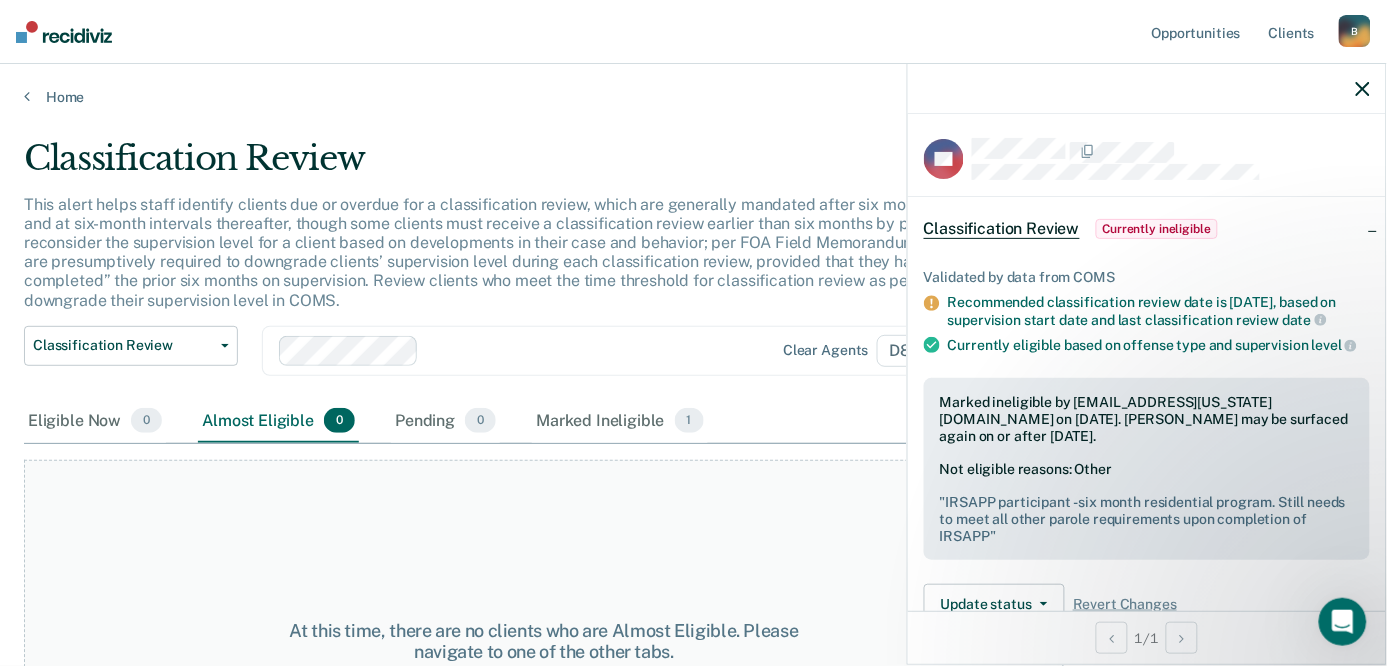 click 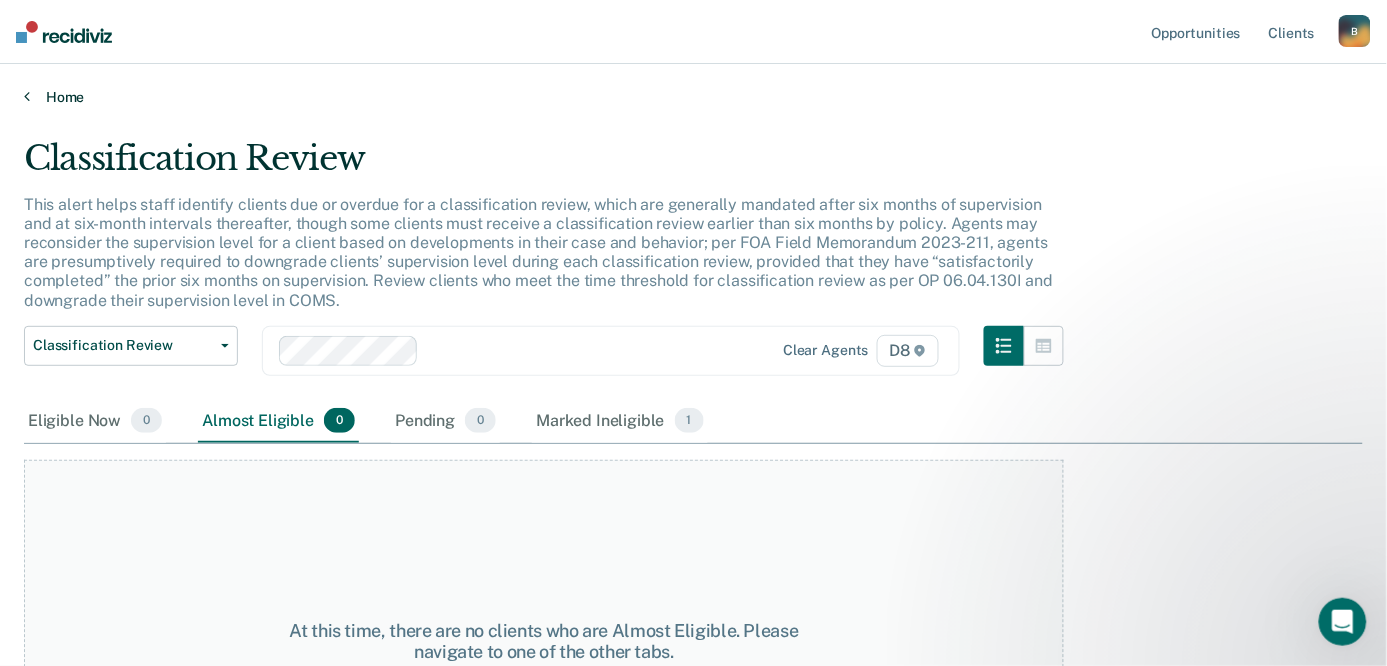 click on "Home" at bounding box center (693, 97) 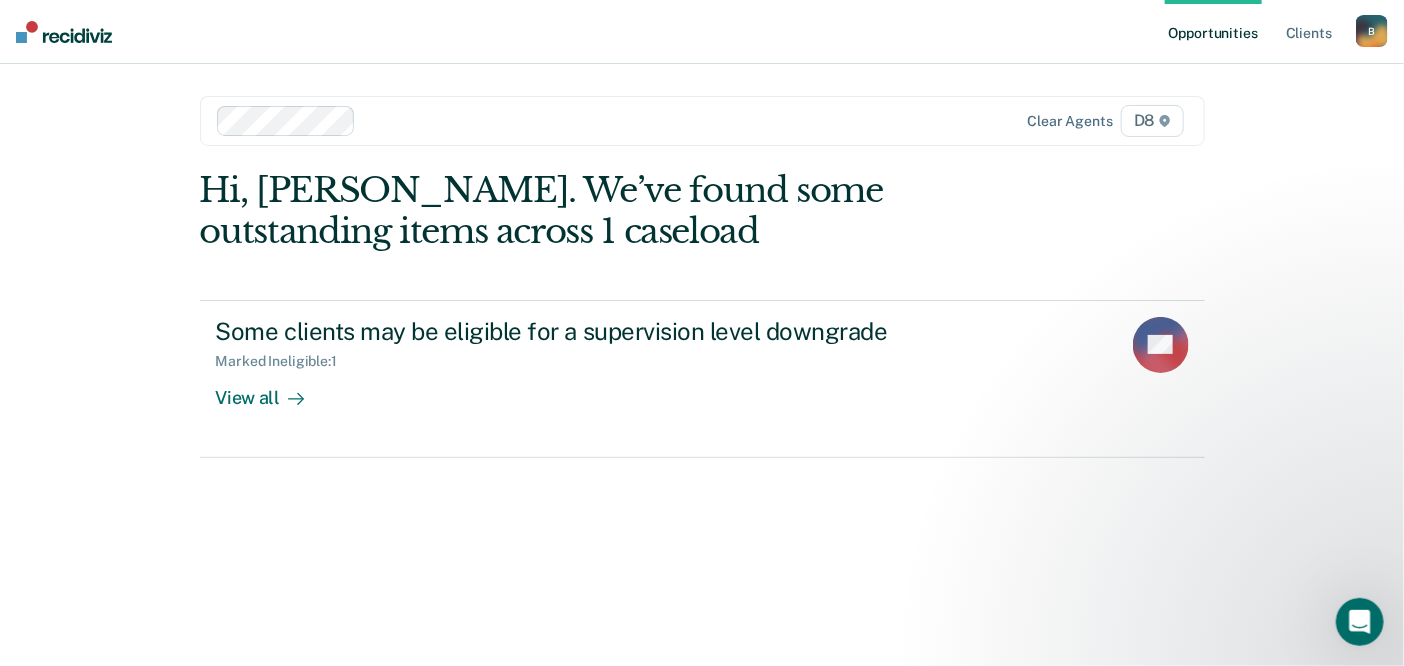 drag, startPoint x: 113, startPoint y: 48, endPoint x: 45, endPoint y: 50, distance: 68.0294 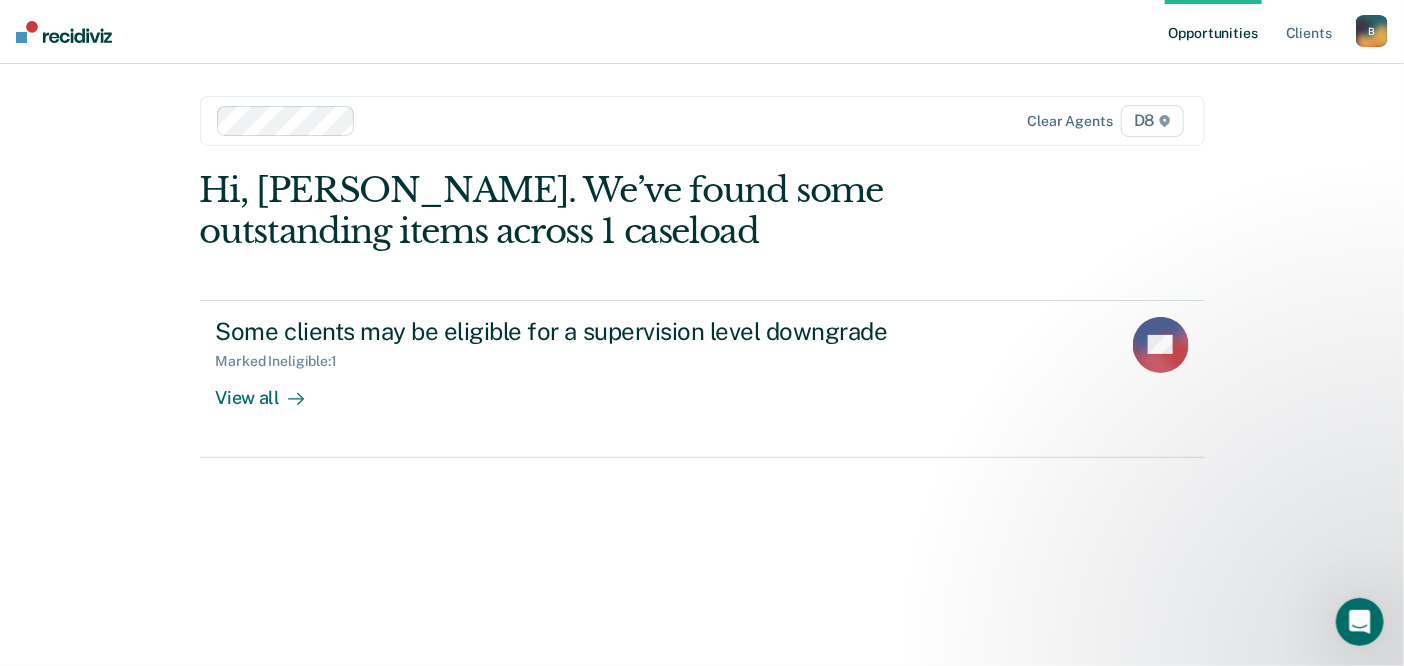 drag, startPoint x: 136, startPoint y: 254, endPoint x: 146, endPoint y: 252, distance: 10.198039 